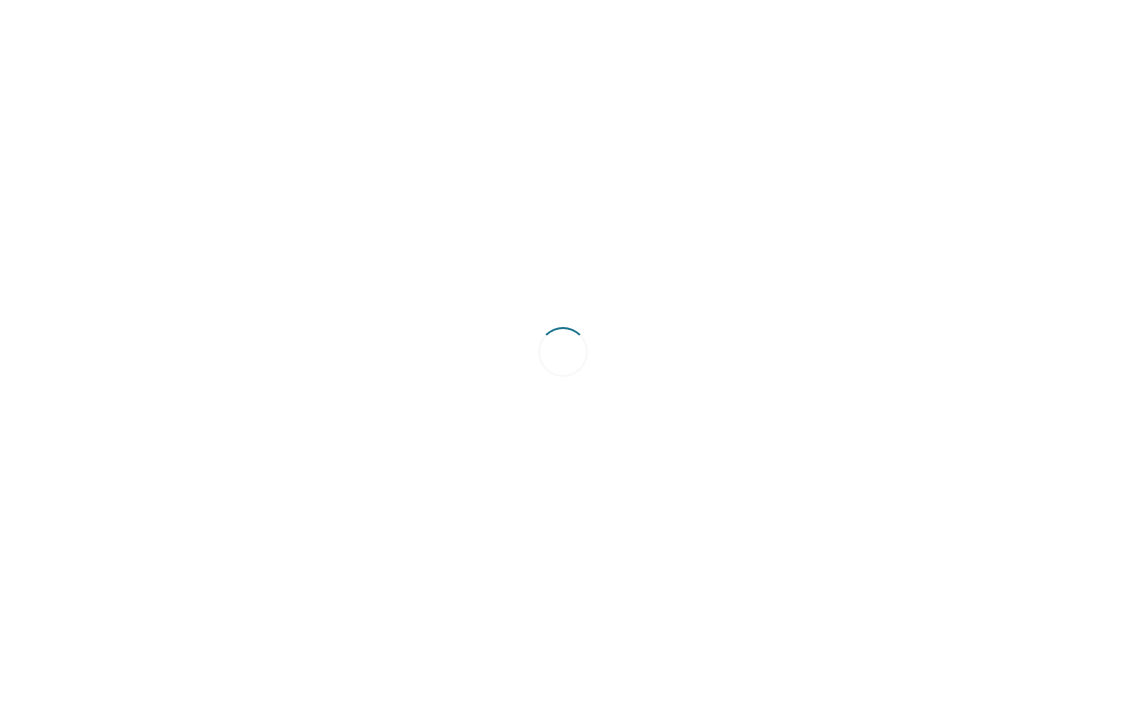 scroll, scrollTop: 0, scrollLeft: 0, axis: both 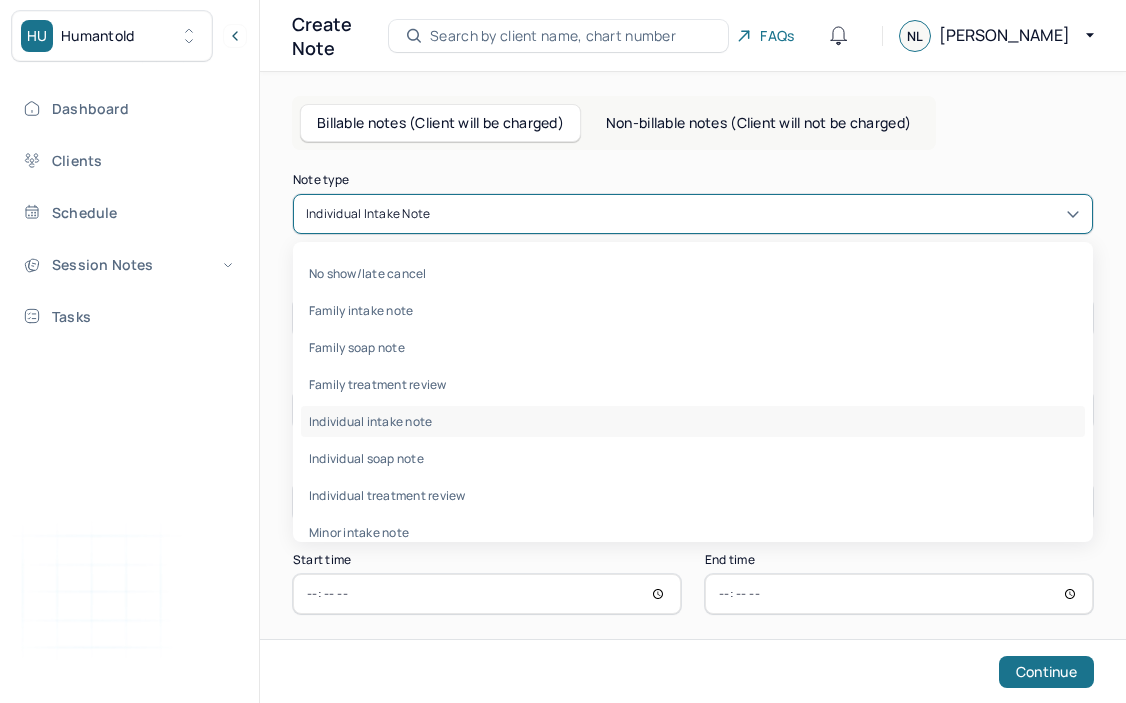 click at bounding box center [757, 214] 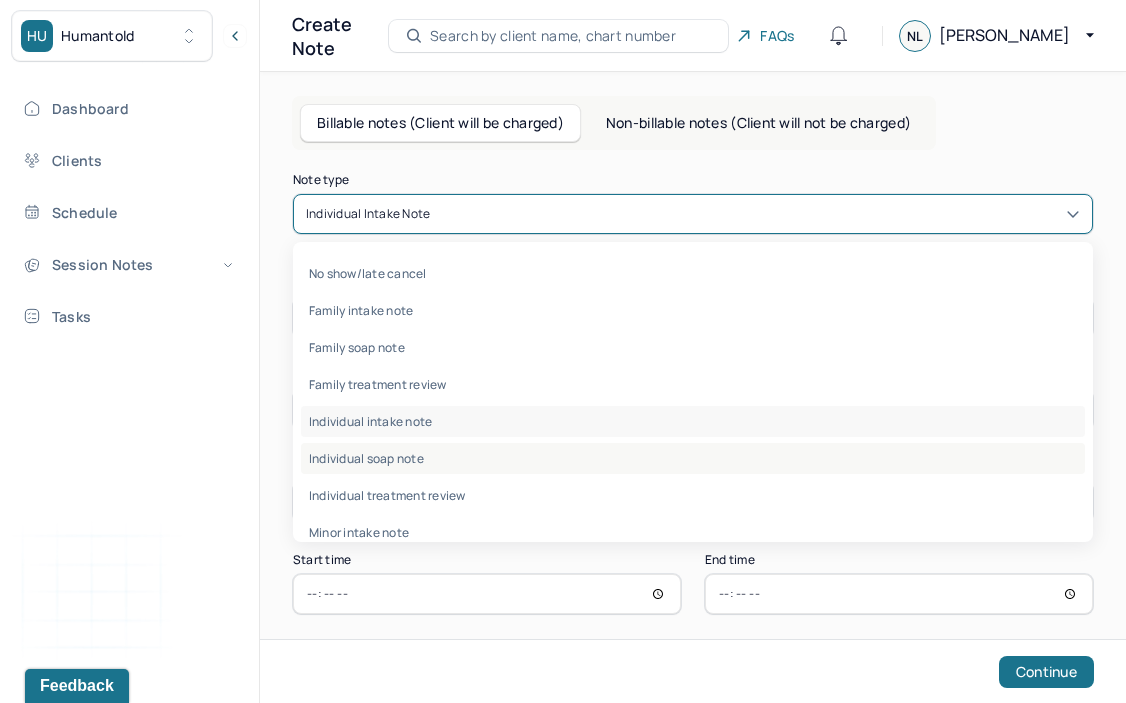 scroll, scrollTop: 0, scrollLeft: 0, axis: both 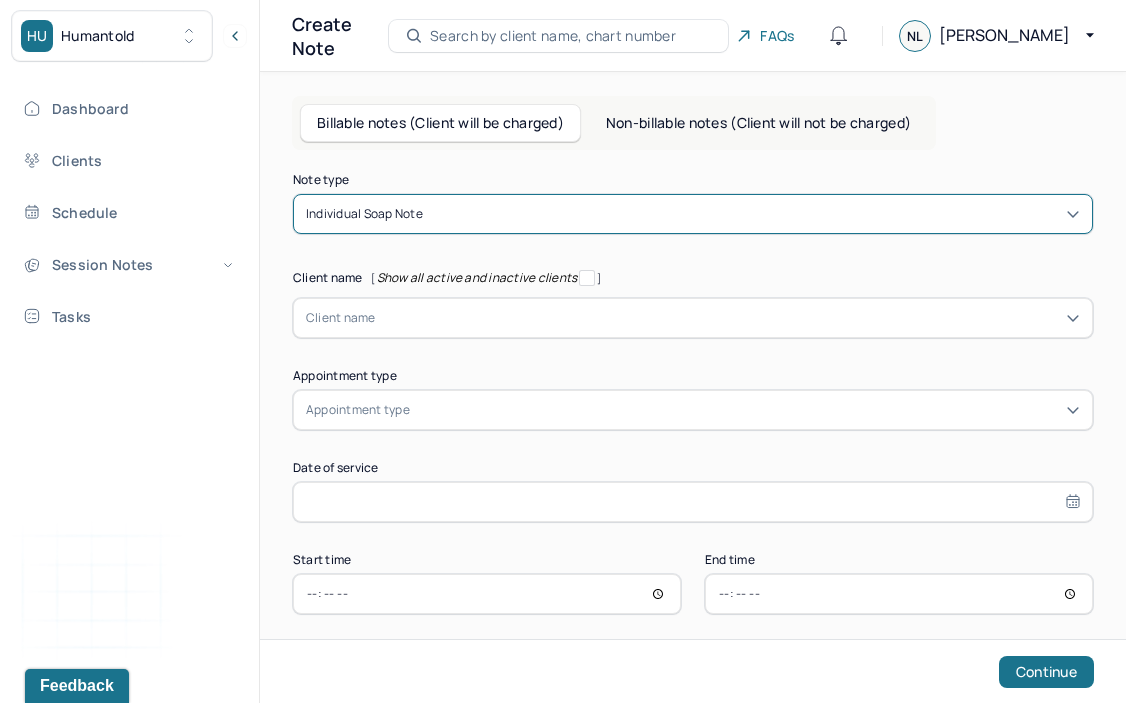 click at bounding box center (728, 318) 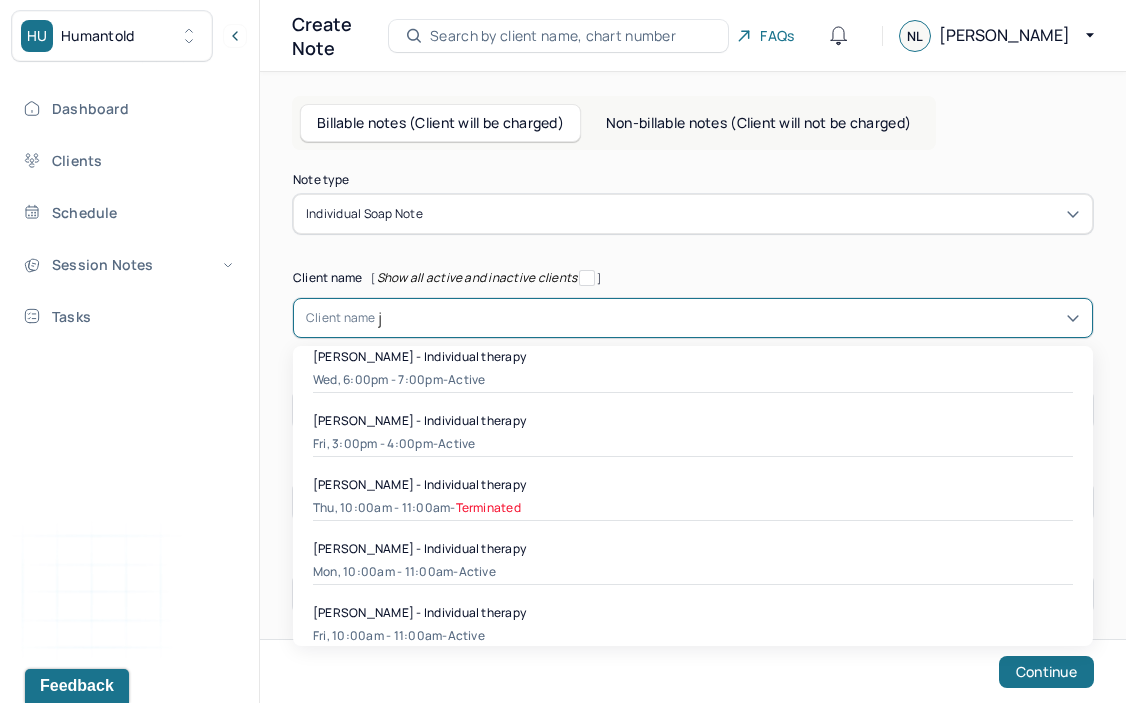 scroll, scrollTop: 0, scrollLeft: 0, axis: both 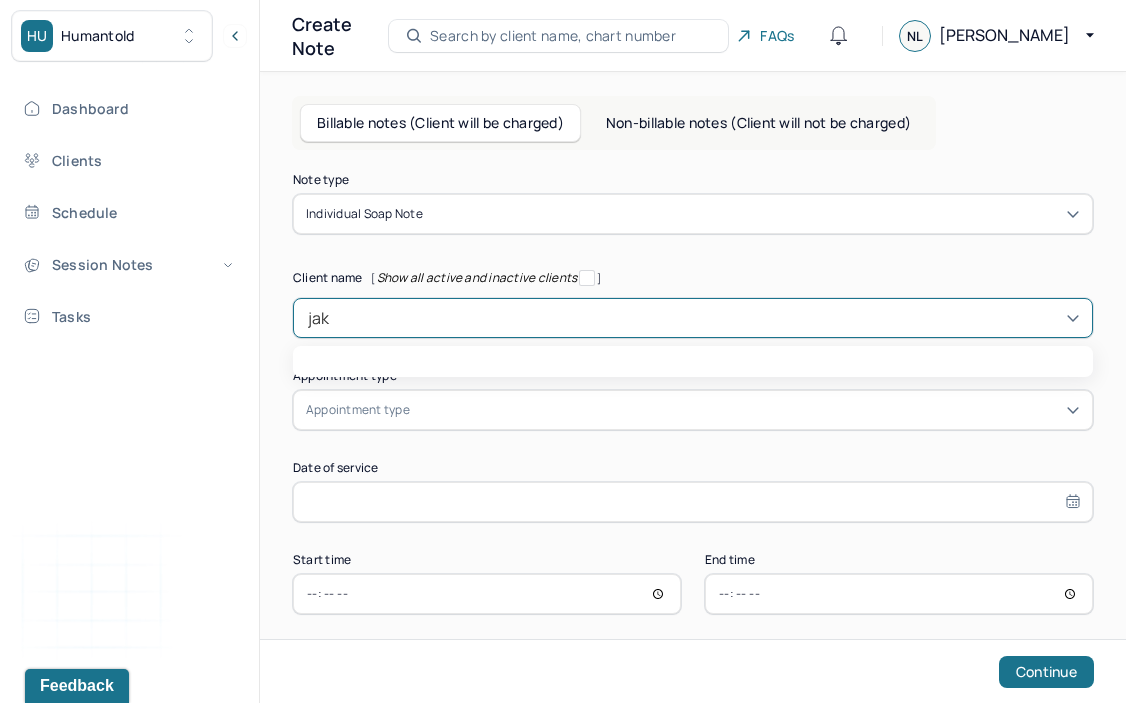 type on "jako" 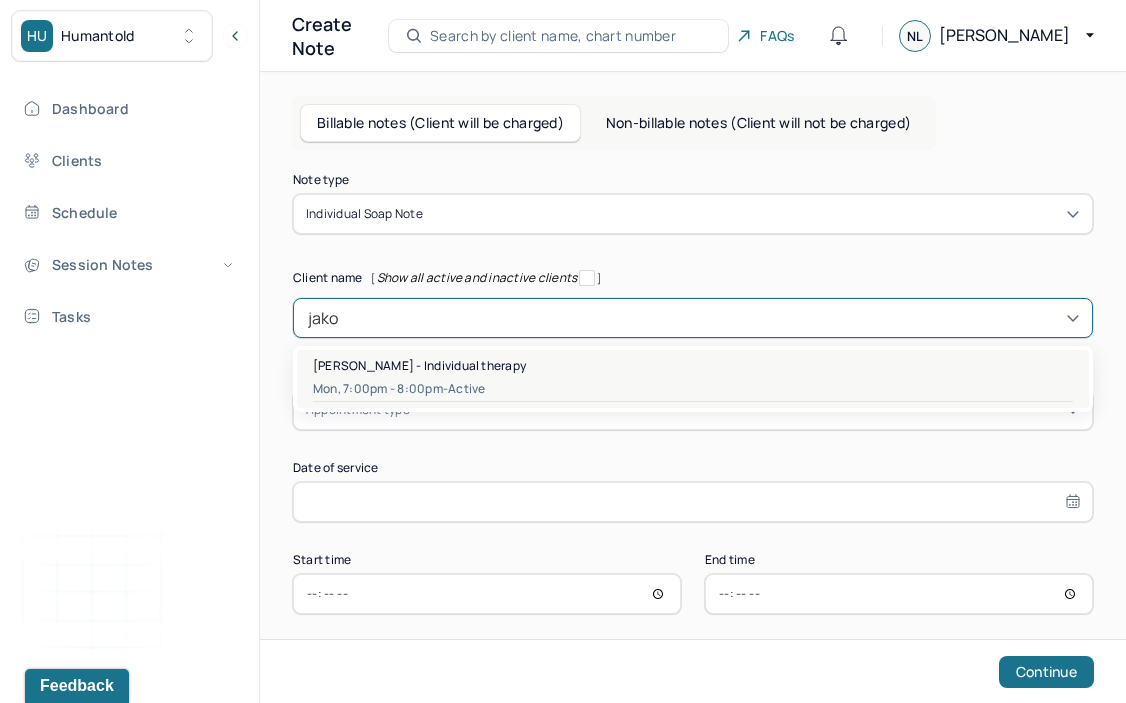 click on "Mon, 7:00pm - 8:00pm  -  active" at bounding box center [693, 389] 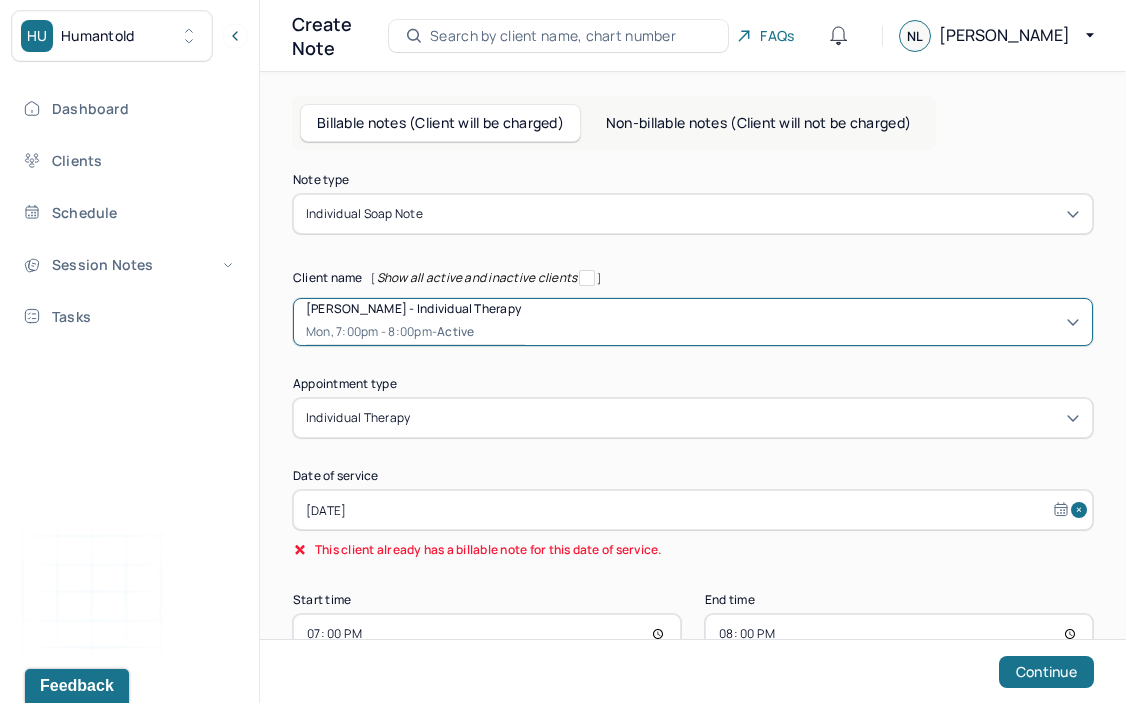 scroll, scrollTop: 56, scrollLeft: 0, axis: vertical 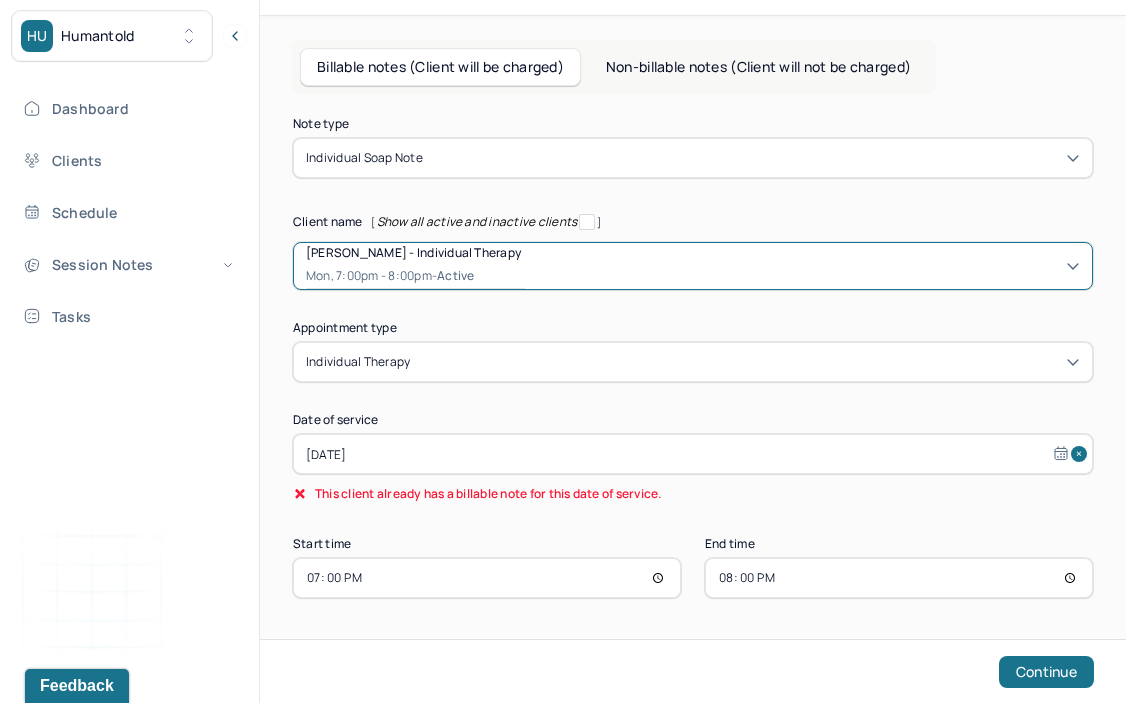 click on "[DATE]" at bounding box center [693, 454] 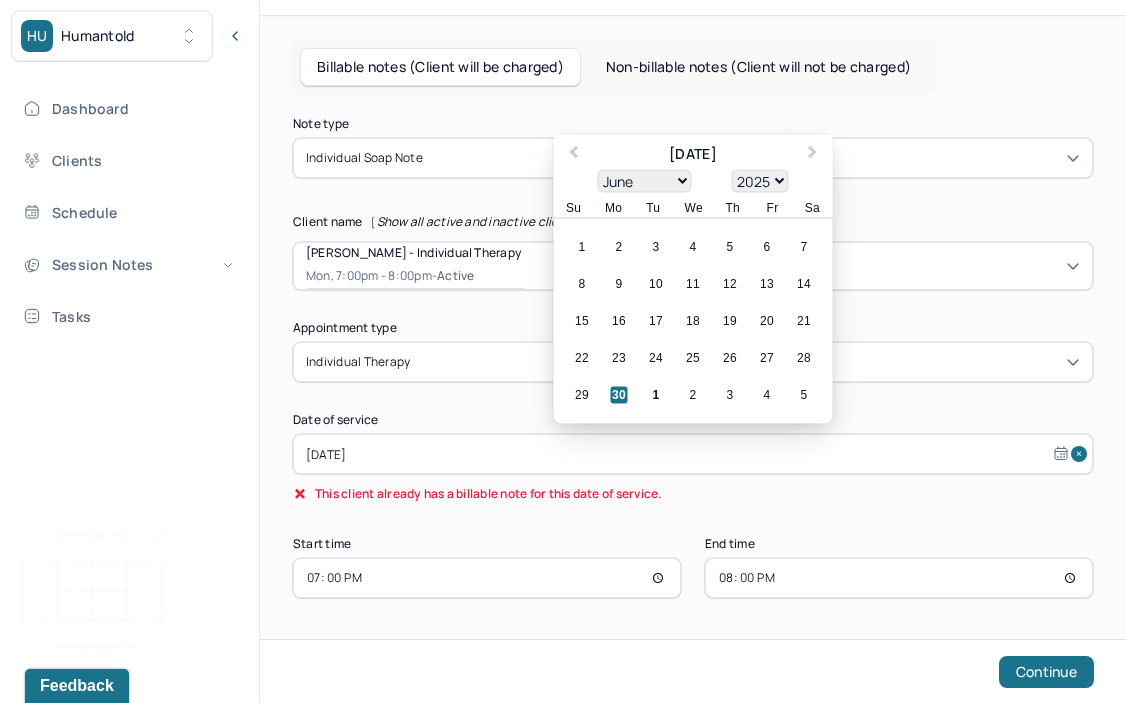click on "Note type Individual soap note Client name [ Show all active and inactive clients ] [PERSON_NAME] - Individual therapy Mon, 7:00pm - 8:00pm  -  active Supervisee name [PERSON_NAME] Appointment type individual therapy Date of service [DATE] Previous Month Next Month June [DATE] February March April May June July August September October November [DATE] 1901 1902 1903 1904 1905 1906 1907 1908 1909 1910 1911 1912 1913 1914 1915 1916 1917 1918 1919 1920 1921 1922 1923 1924 1925 1926 1927 1928 1929 1930 1931 1932 1933 1934 1935 1936 1937 1938 1939 1940 1941 1942 1943 1944 1945 1946 1947 1948 1949 1950 1951 1952 1953 1954 1955 1956 1957 1958 1959 1960 1961 1962 1963 1964 1965 1966 1967 1968 1969 1970 1971 1972 1973 1974 1975 1976 1977 1978 1979 1980 1981 1982 1983 1984 1985 1986 1987 1988 1989 1990 1991 1992 1993 1994 1995 1996 1997 1998 1999 2000 2001 2002 2003 2004 2005 2006 2007 2008 2009 2010 2011 2012 2013 2014 2015 2016 2017 2018 2019 2020 2021 2022 2023 2024 2025 2026 2027 2028 2029 2030 2031" at bounding box center [693, 358] 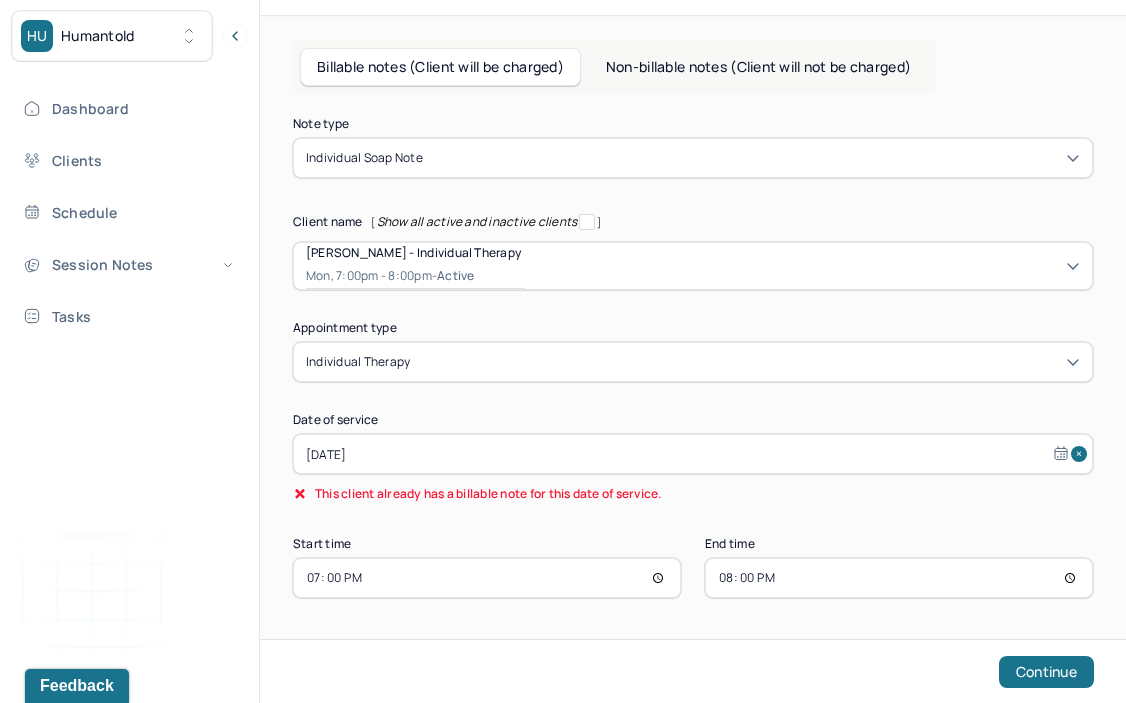 scroll, scrollTop: 0, scrollLeft: 0, axis: both 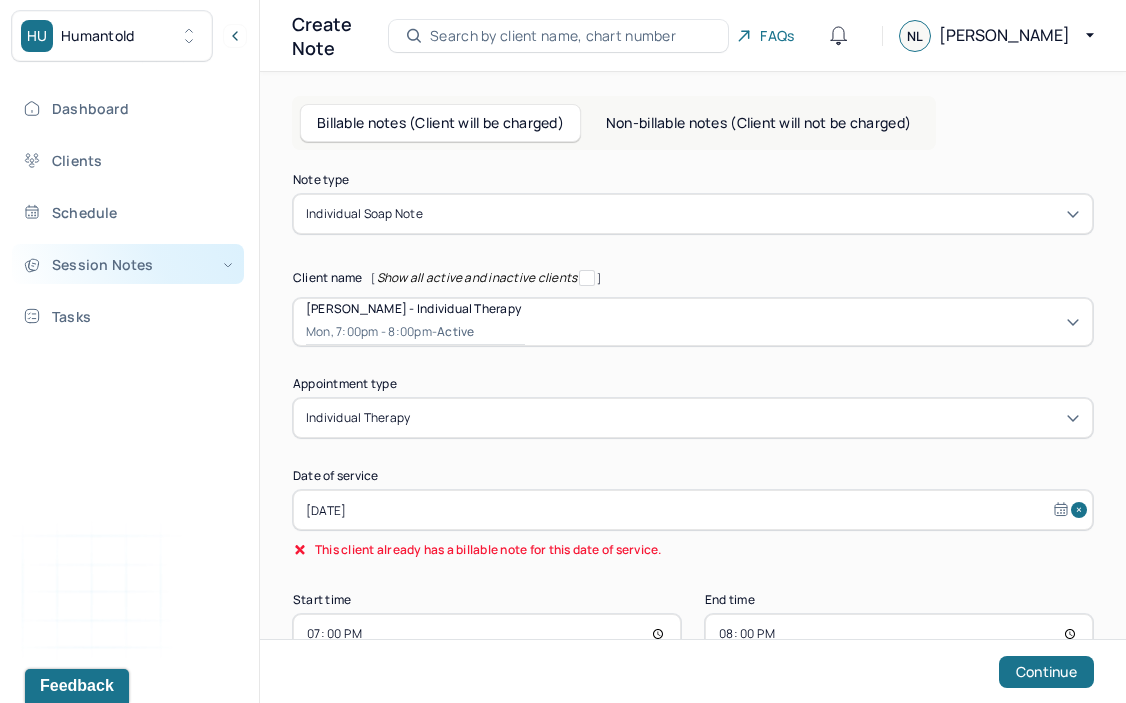 click on "Session Notes" at bounding box center (128, 264) 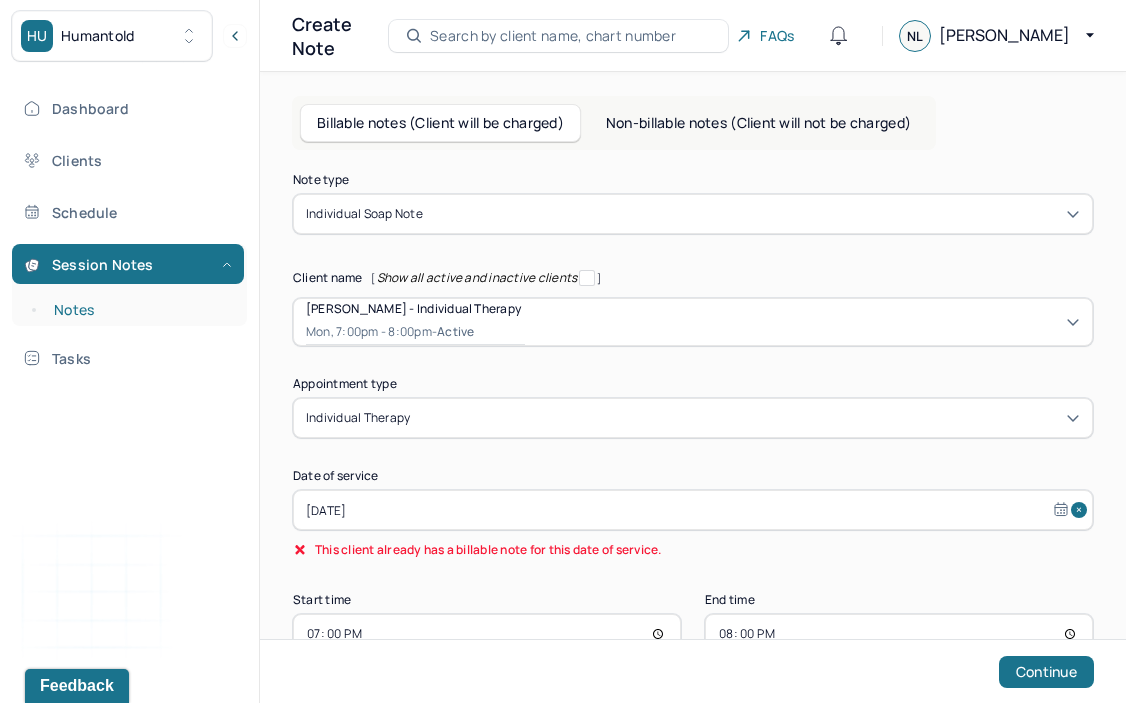 click on "Notes" at bounding box center [139, 310] 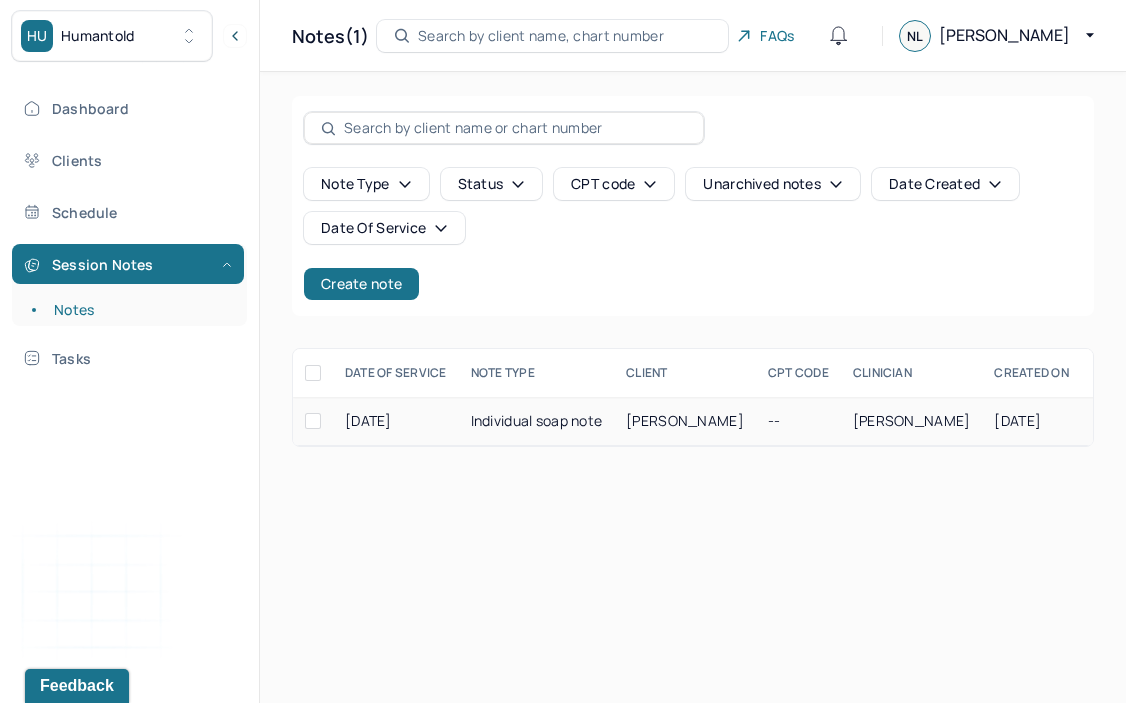 click on "Individual soap note" at bounding box center (537, 421) 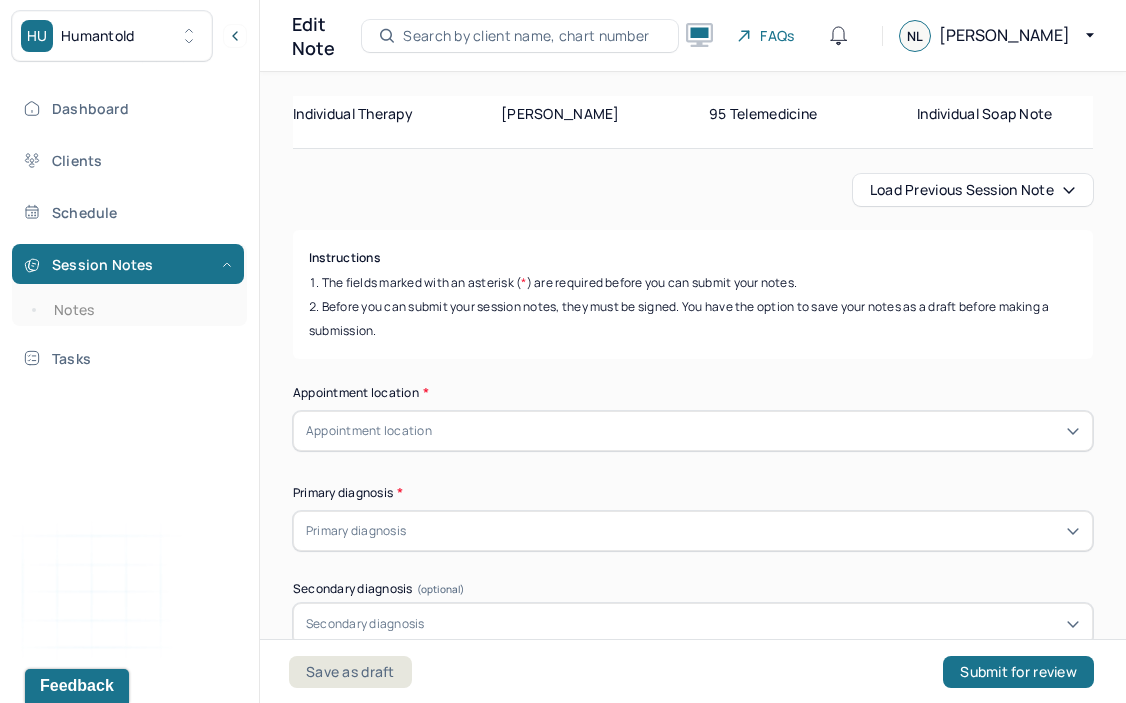 scroll, scrollTop: 0, scrollLeft: 0, axis: both 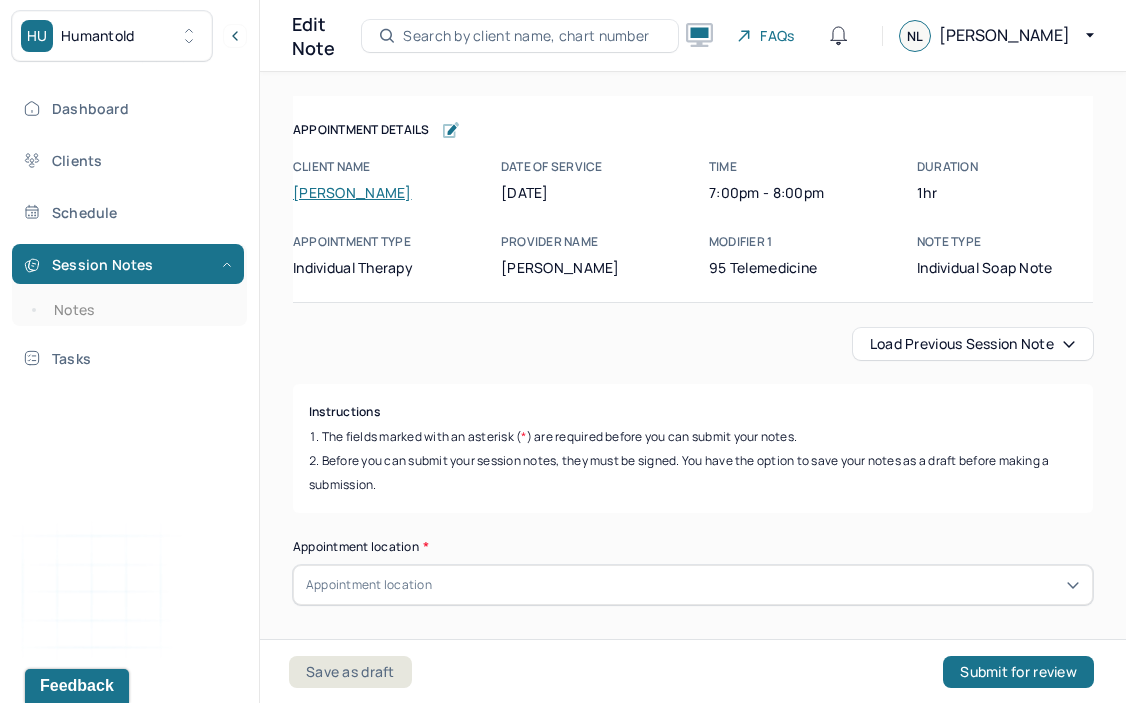 click on "Load previous session note" at bounding box center (973, 344) 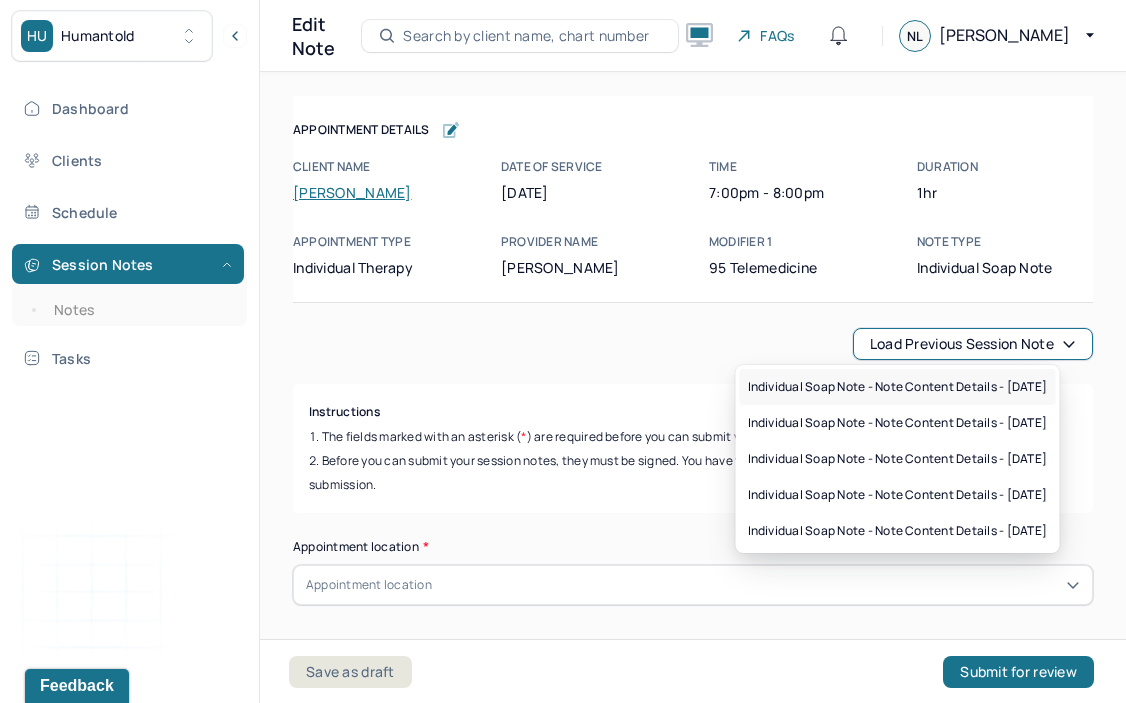 click on "Individual soap note   - Note content Details -   [DATE]" at bounding box center (898, 387) 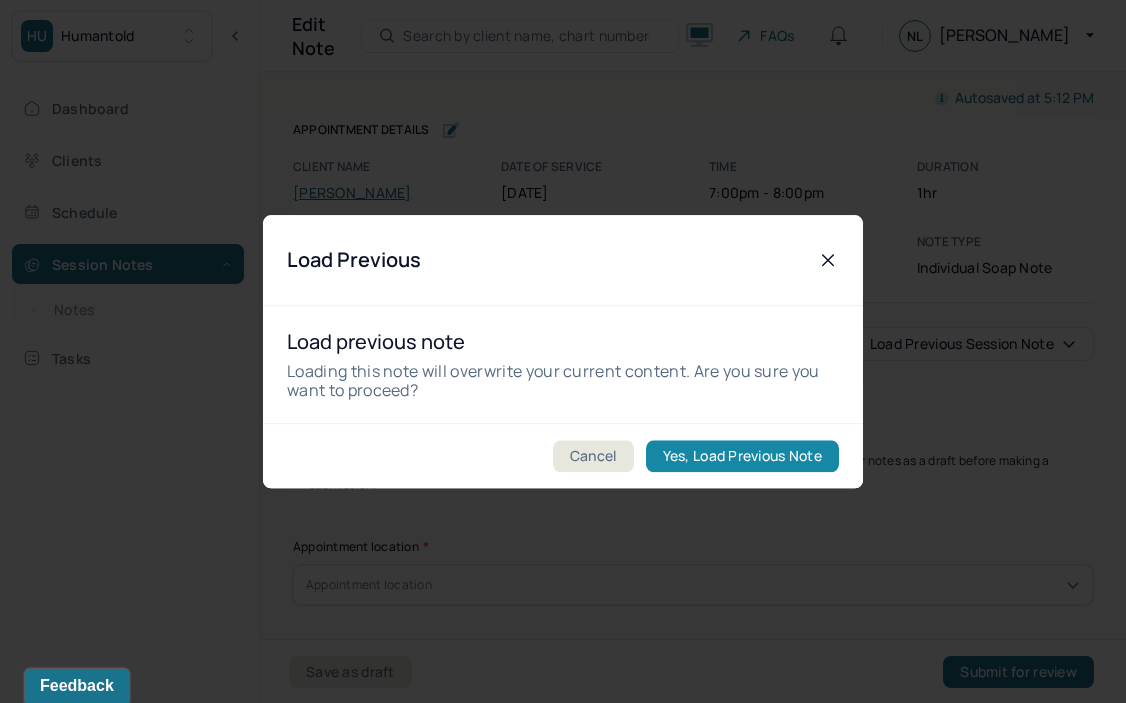 click on "Yes, Load Previous Note" at bounding box center (742, 456) 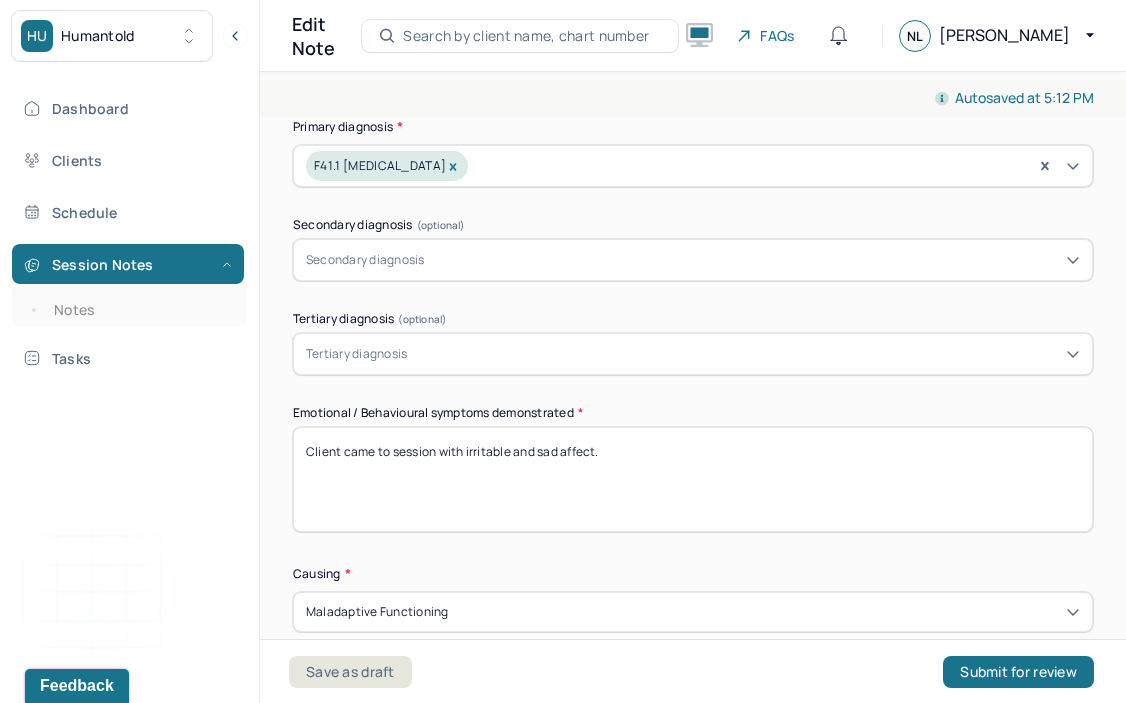 scroll, scrollTop: 781, scrollLeft: 0, axis: vertical 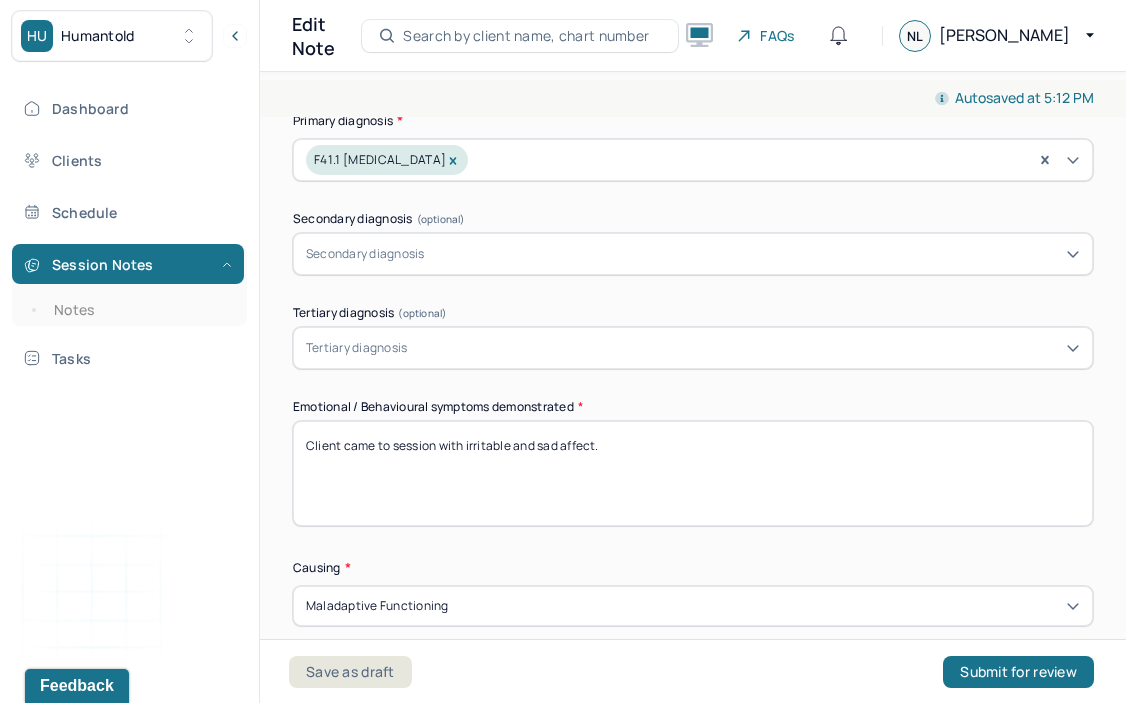 drag, startPoint x: 657, startPoint y: 451, endPoint x: 431, endPoint y: 391, distance: 233.829 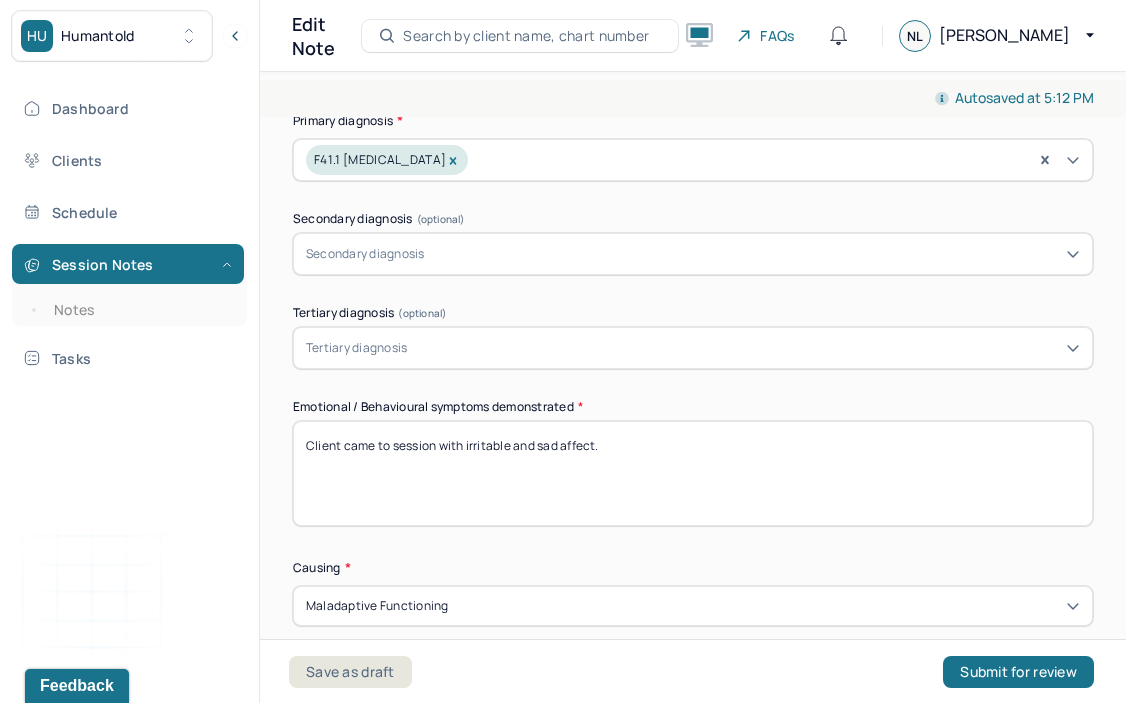 click on "Client came to session with irritable and sad affect." at bounding box center [693, 473] 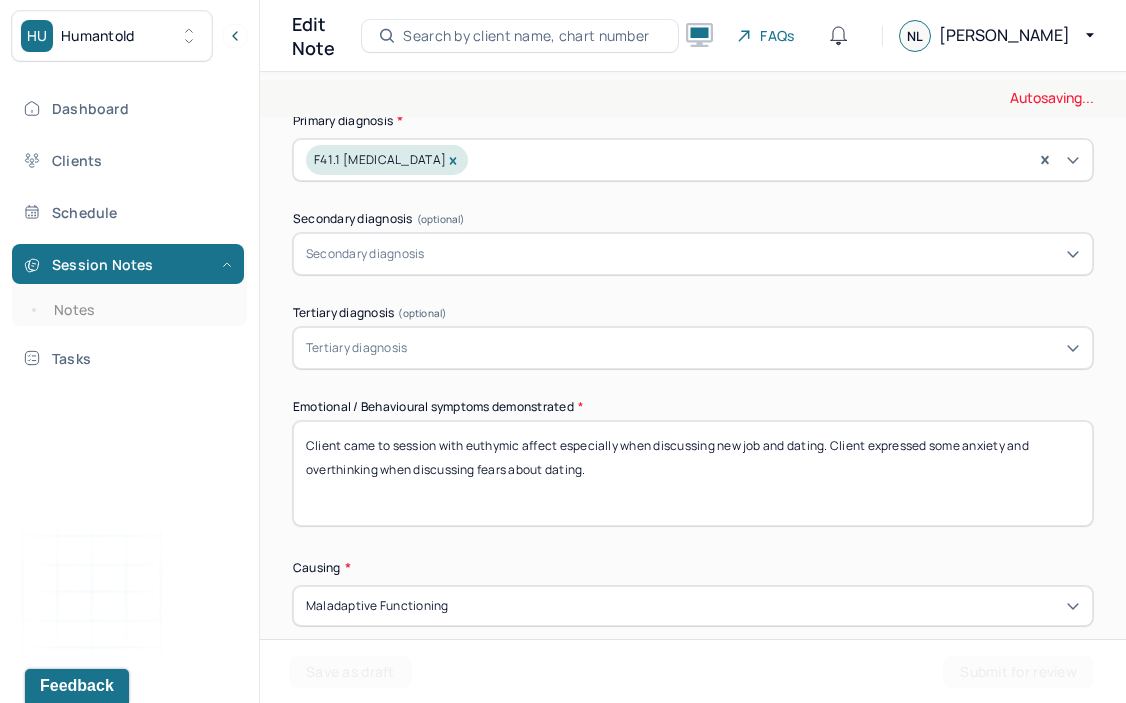 drag, startPoint x: 467, startPoint y: 442, endPoint x: 523, endPoint y: 445, distance: 56.0803 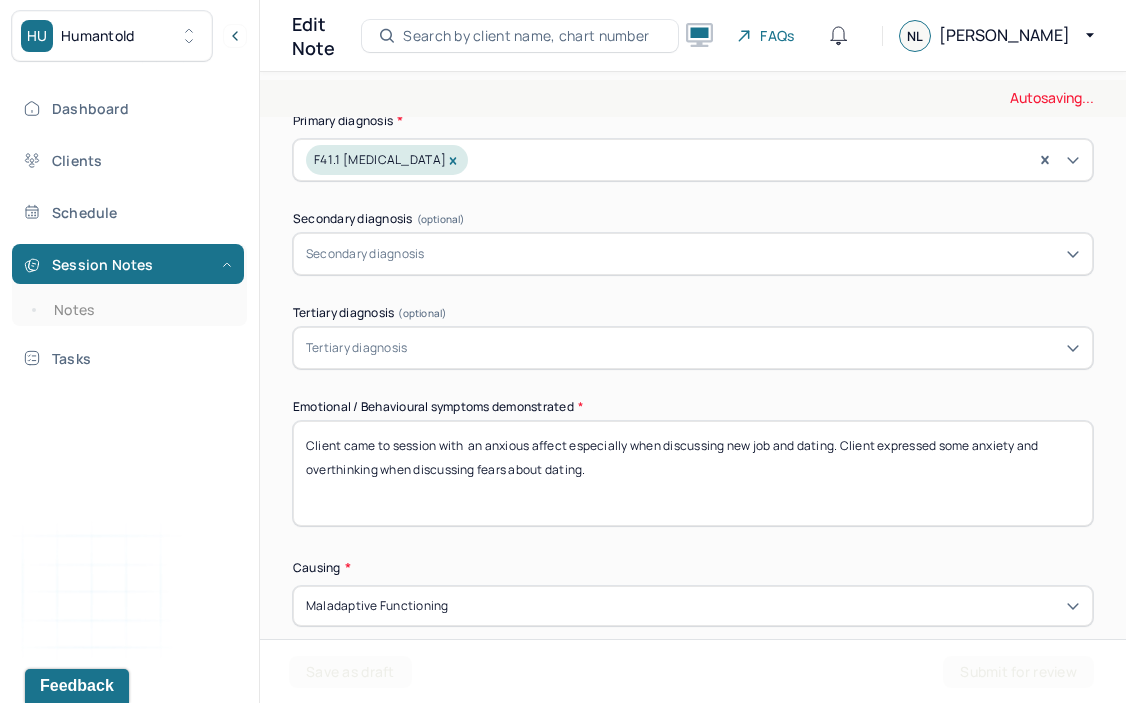 drag, startPoint x: 698, startPoint y: 471, endPoint x: 728, endPoint y: 432, distance: 49.20366 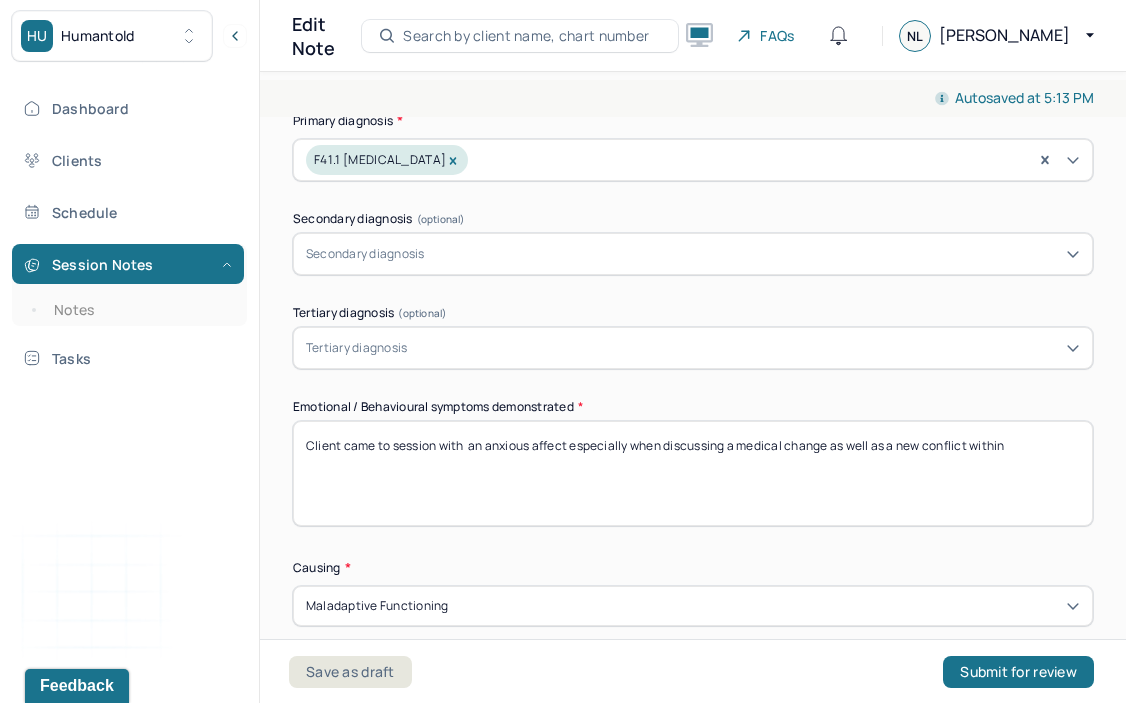 click on "Client came to session with  an anxious affect especially when discussing a medical change as well as a new conflcit within" at bounding box center (693, 473) 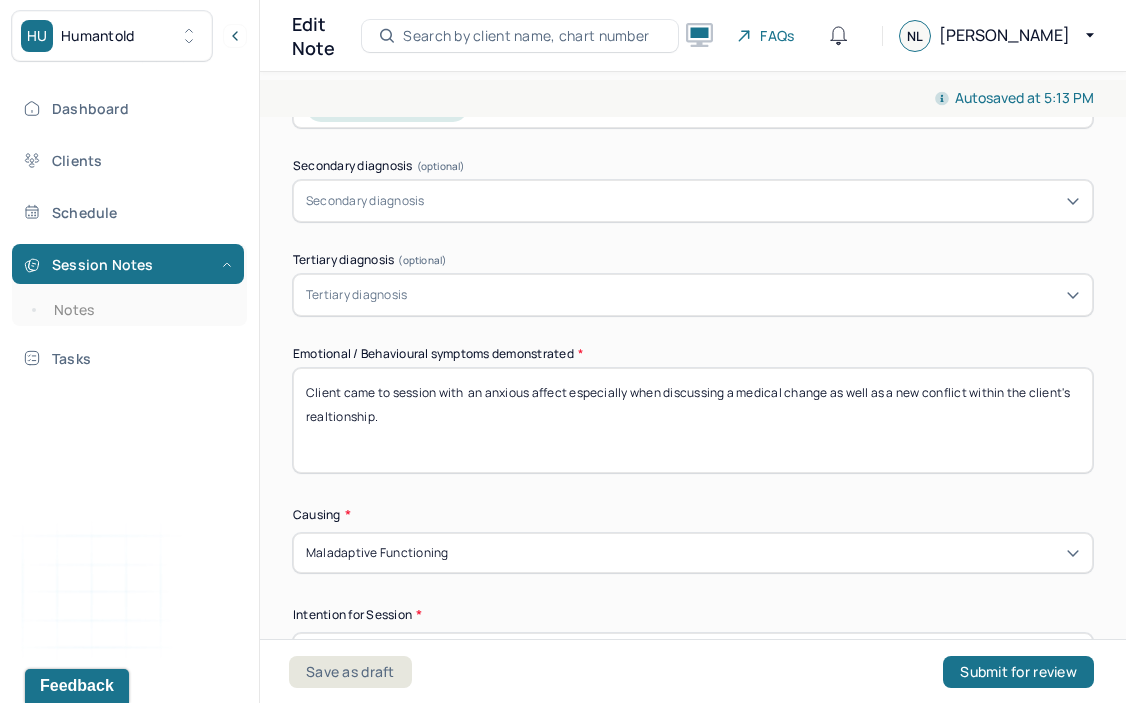 scroll, scrollTop: 859, scrollLeft: 0, axis: vertical 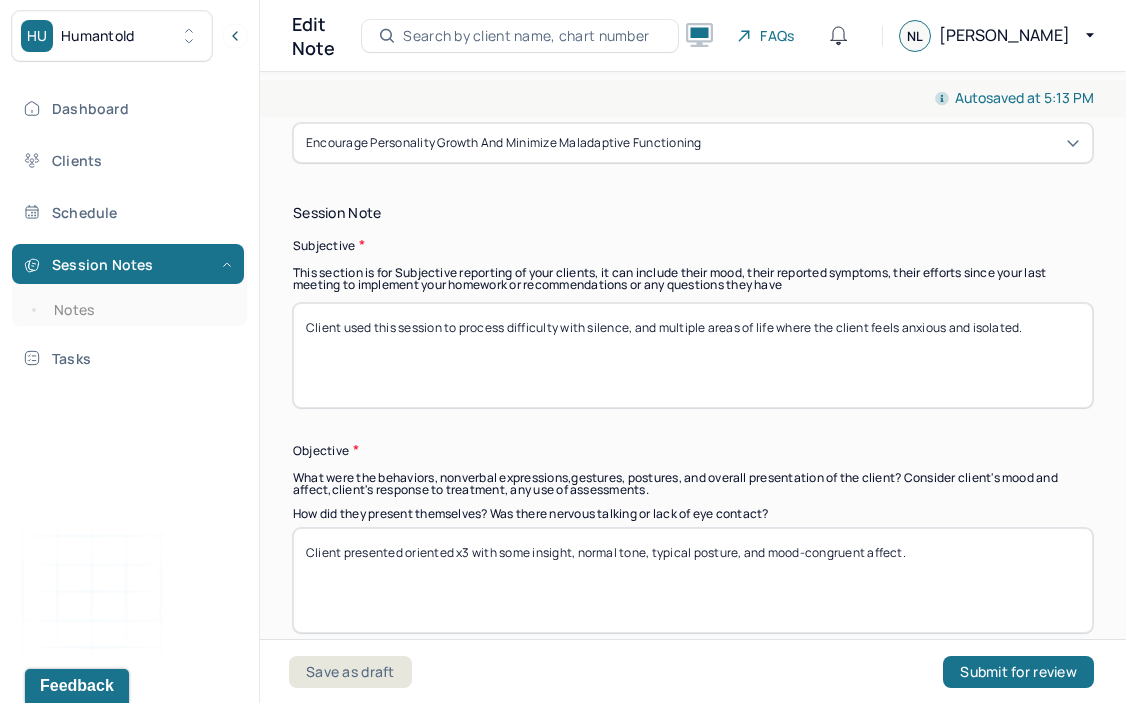 type on "Client came to session with  an anxious affect especially when discussing a medical change as well as a new conflict within the client's relationship." 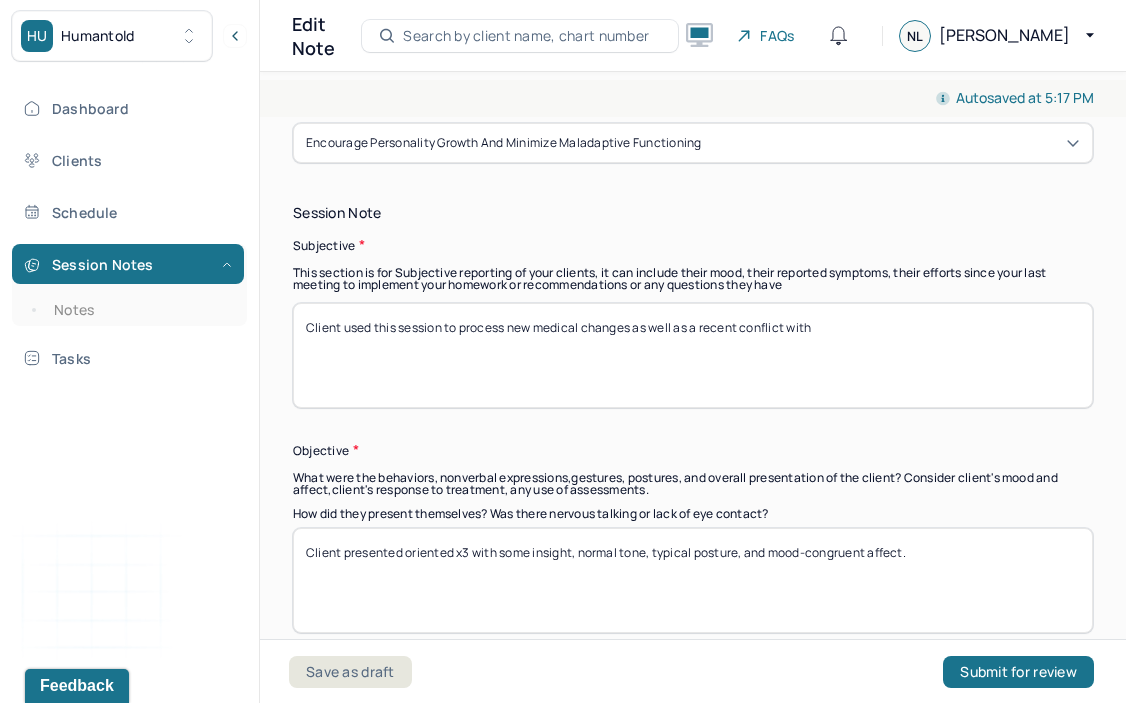 click on "Client used this session to process new medical changes as well as a recent conflcit with" at bounding box center [693, 355] 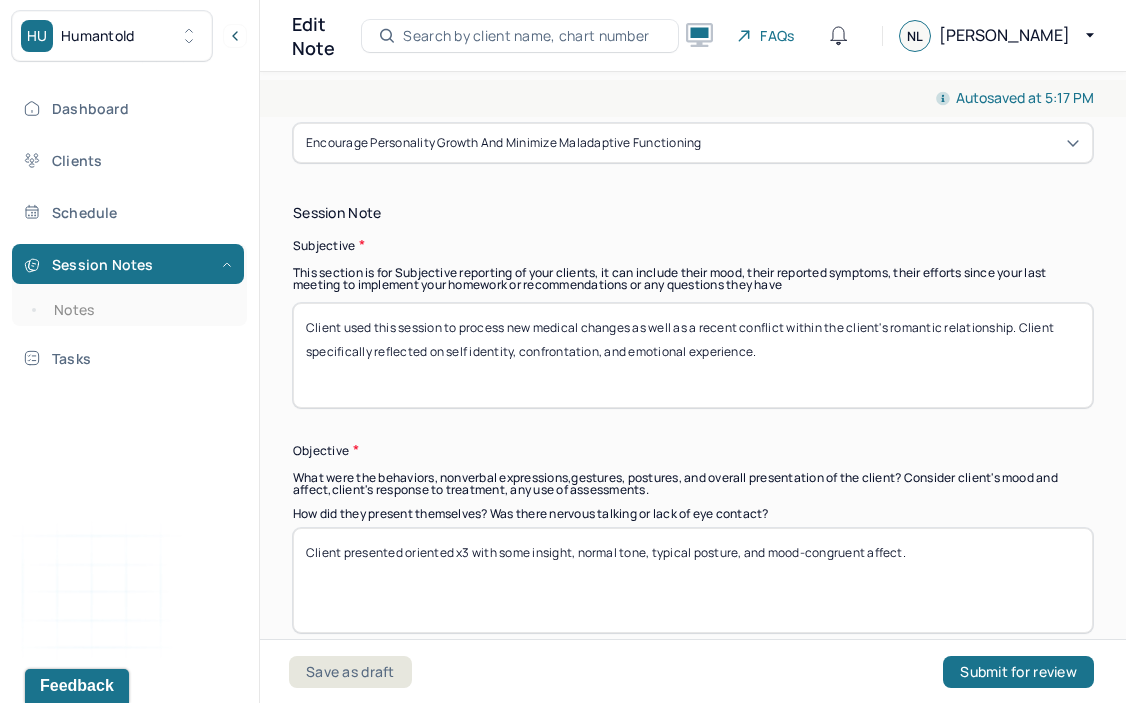 click on "Client used this session to process new medical changes as well as a recent conflict within the client's romantic relationship. Client specifically" at bounding box center (693, 355) 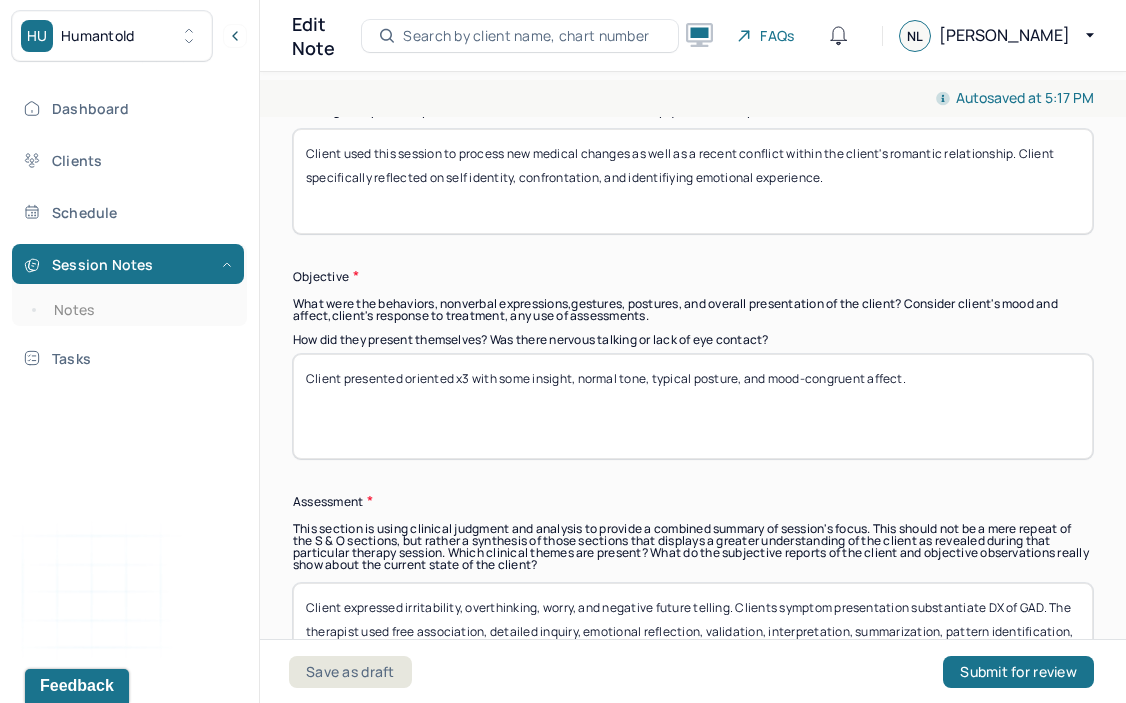 scroll, scrollTop: 1530, scrollLeft: 0, axis: vertical 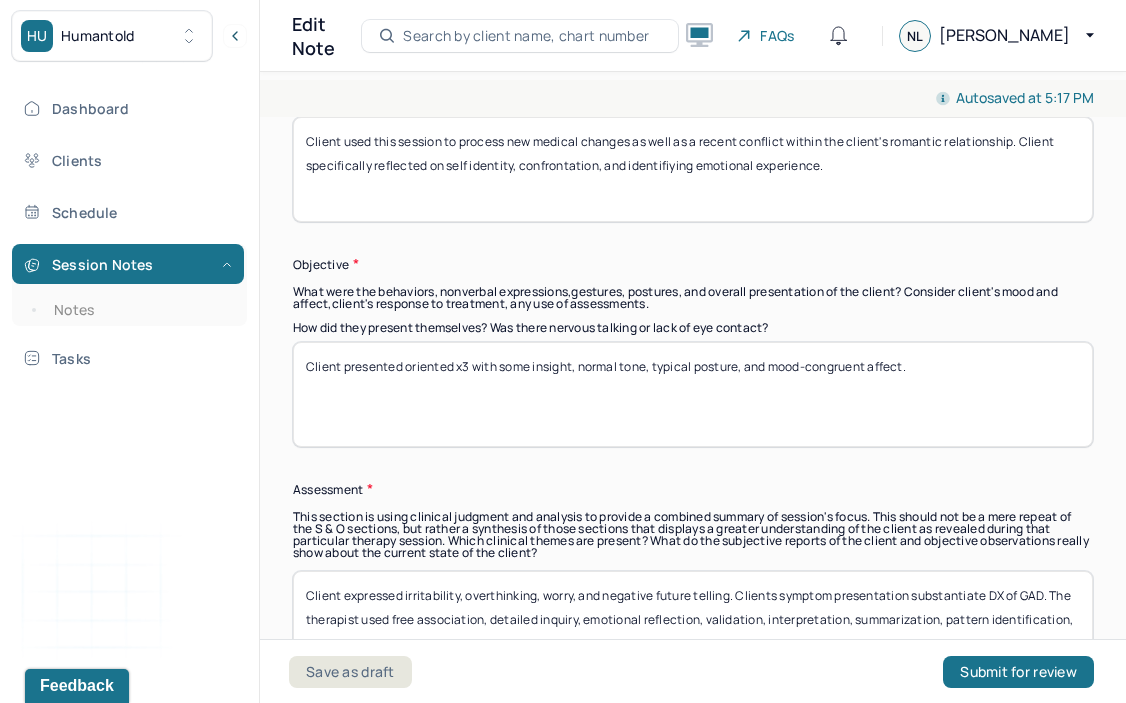 type on "Client used this session to process new medical changes as well as a recent conflict within the client's romantic relationship. Client specifically reflected on self identity, confrontation, and identifiying emotional experience." 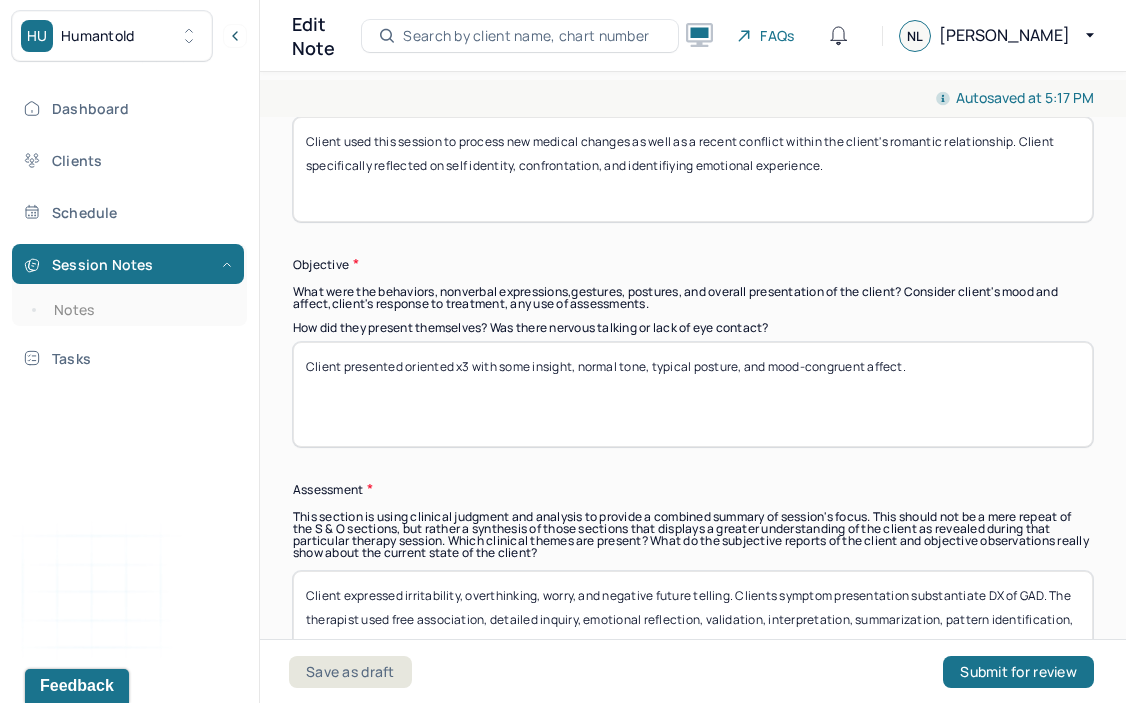 click on "Client presented oriented x3 with some insight, normal tone, typical posture, and mood-congruent affect." at bounding box center [693, 394] 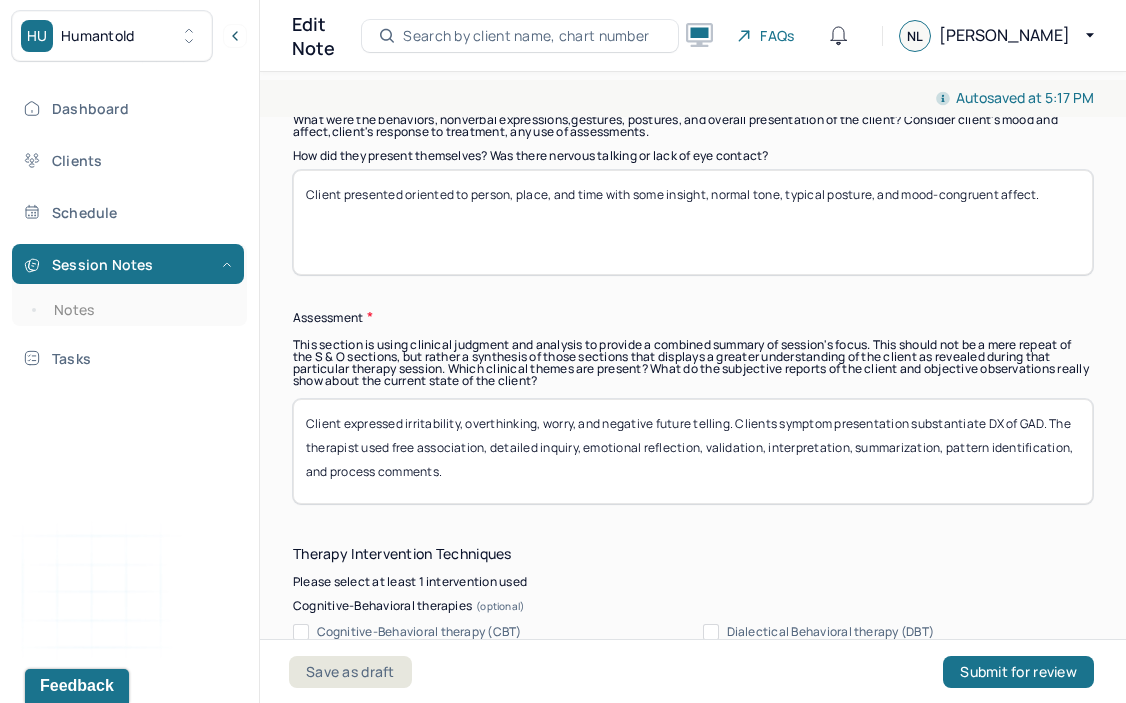 scroll, scrollTop: 1730, scrollLeft: 0, axis: vertical 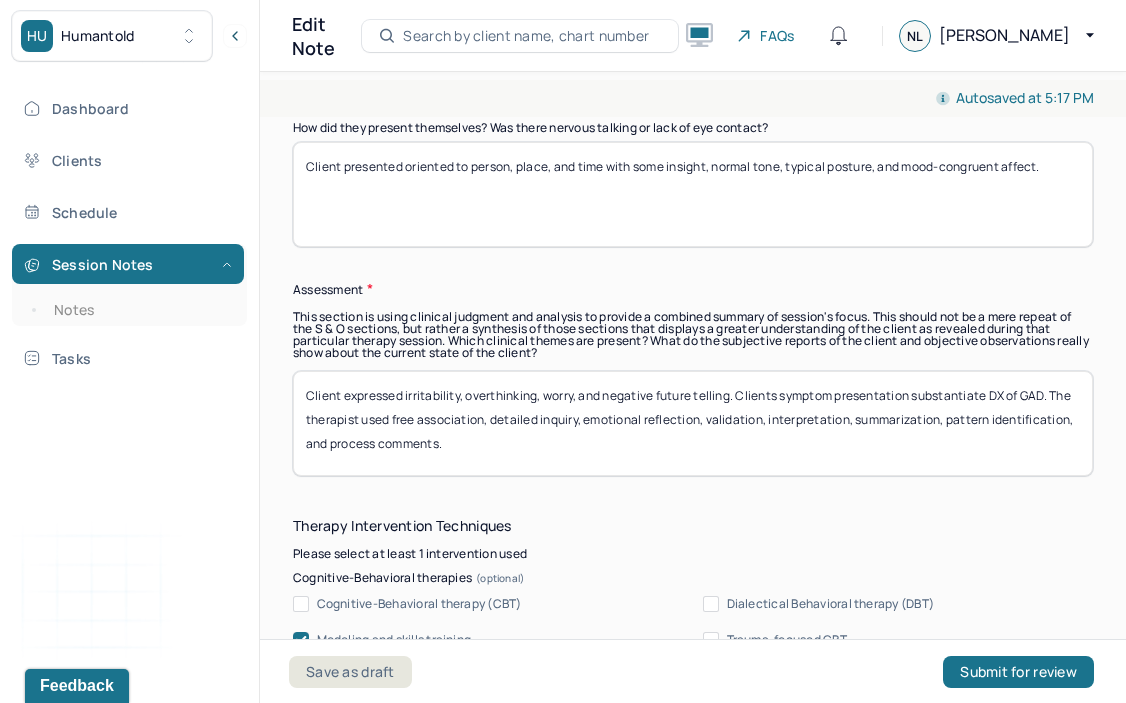 type on "Client presented oriented to person, place, and time with some insight, normal tone, typical posture, and mood-congruent affect." 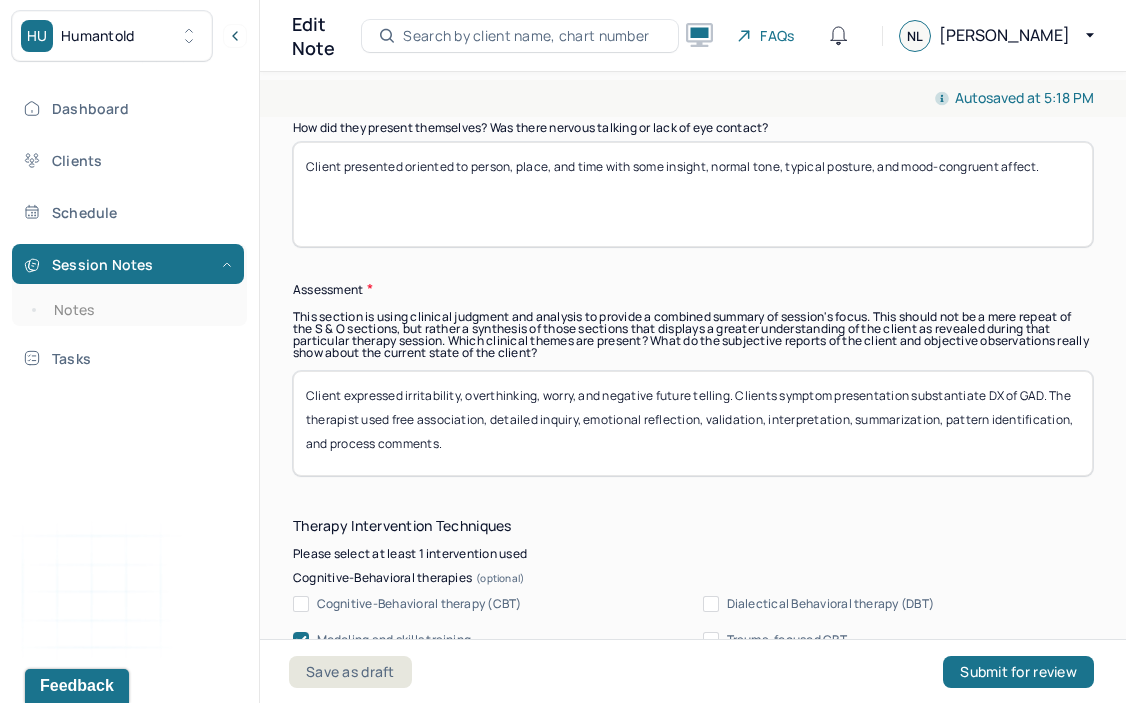 drag, startPoint x: 492, startPoint y: 441, endPoint x: 317, endPoint y: 327, distance: 208.85641 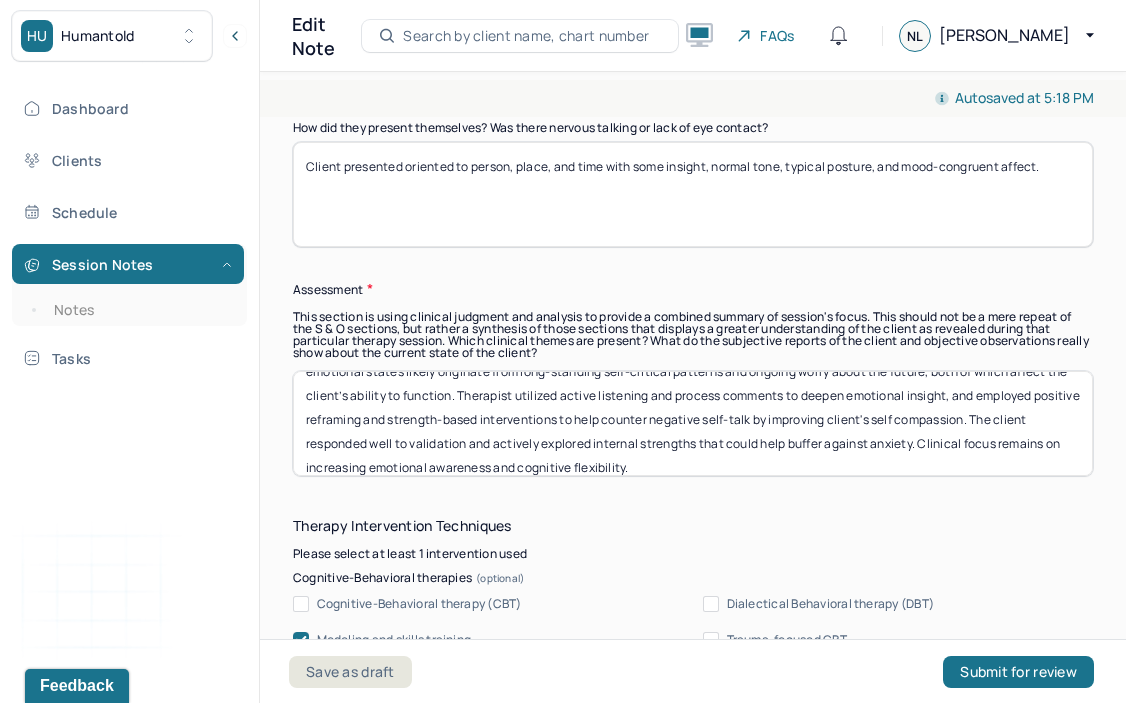 scroll, scrollTop: 0, scrollLeft: 0, axis: both 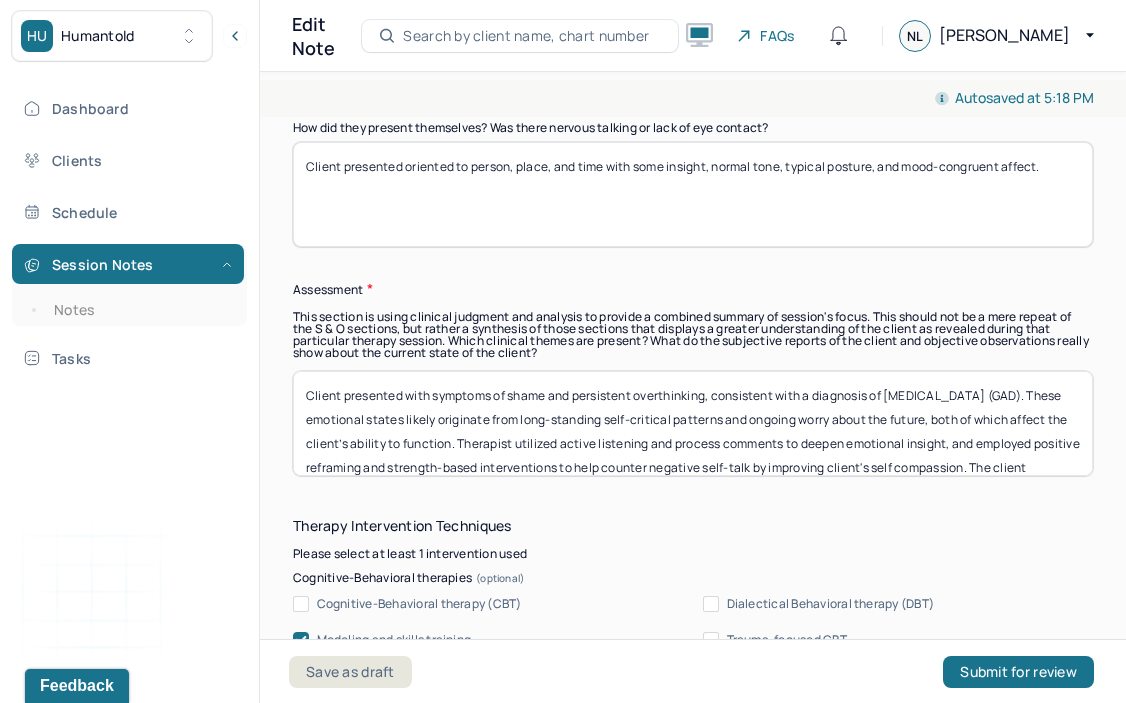 drag, startPoint x: 509, startPoint y: 393, endPoint x: 571, endPoint y: 396, distance: 62.072536 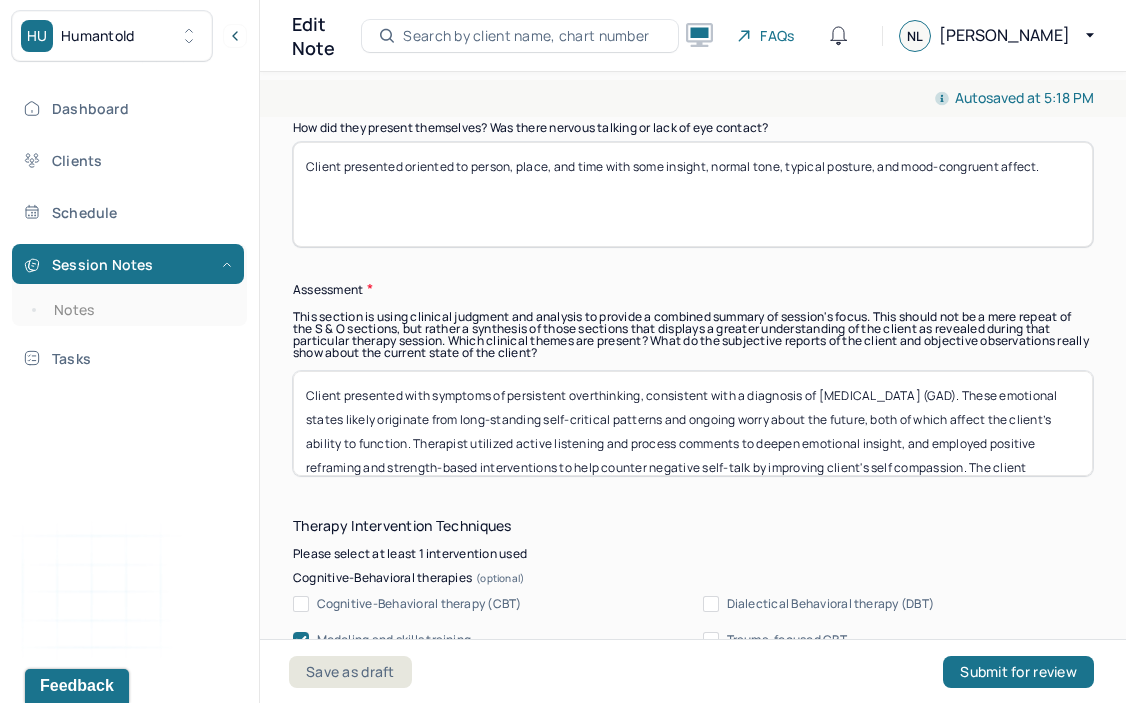 click on "Client presented with symptoms of shame and persistent overthinking, consistent with a diagnosis of [MEDICAL_DATA] (GAD). These emotional states likely originate from long-standing self-critical patterns and ongoing worry about the future, both of which affect the client’s ability to function. Therapist utilized active listening and process comments to deepen emotional insight, and employed positive reframing and strength-based interventions to help counter negative self-talk by improving client's self compassion. The client responded well to validation and actively explored internal strengths that could help buffer against anxiety. Clinical focus remains on increasing emotional awareness and cognitive flexibility." at bounding box center [693, 423] 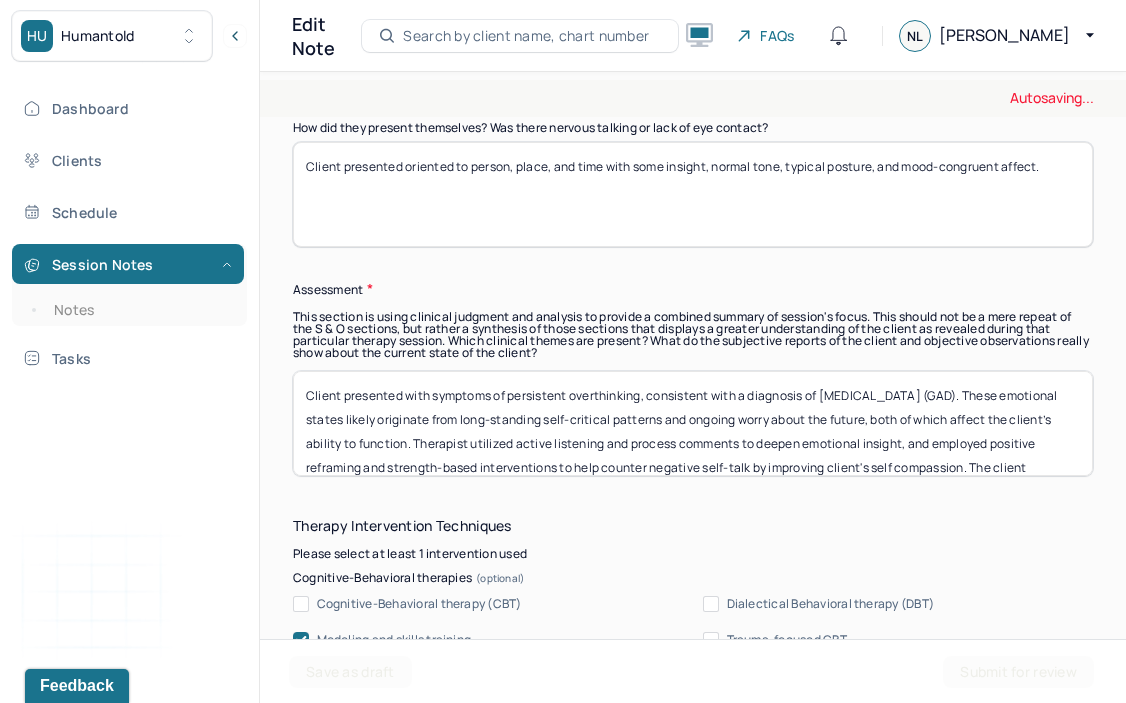 click on "Client presented with symptoms of shame and persistent overthinking, consistent with a diagnosis of [MEDICAL_DATA] (GAD). These emotional states likely originate from long-standing self-critical patterns and ongoing worry about the future, both of which affect the client’s ability to function. Therapist utilized active listening and process comments to deepen emotional insight, and employed positive reframing and strength-based interventions to help counter negative self-talk by improving client's self compassion. The client responded well to validation and actively explored internal strengths that could help buffer against anxiety. Clinical focus remains on increasing emotional awareness and cognitive flexibility." at bounding box center (693, 423) 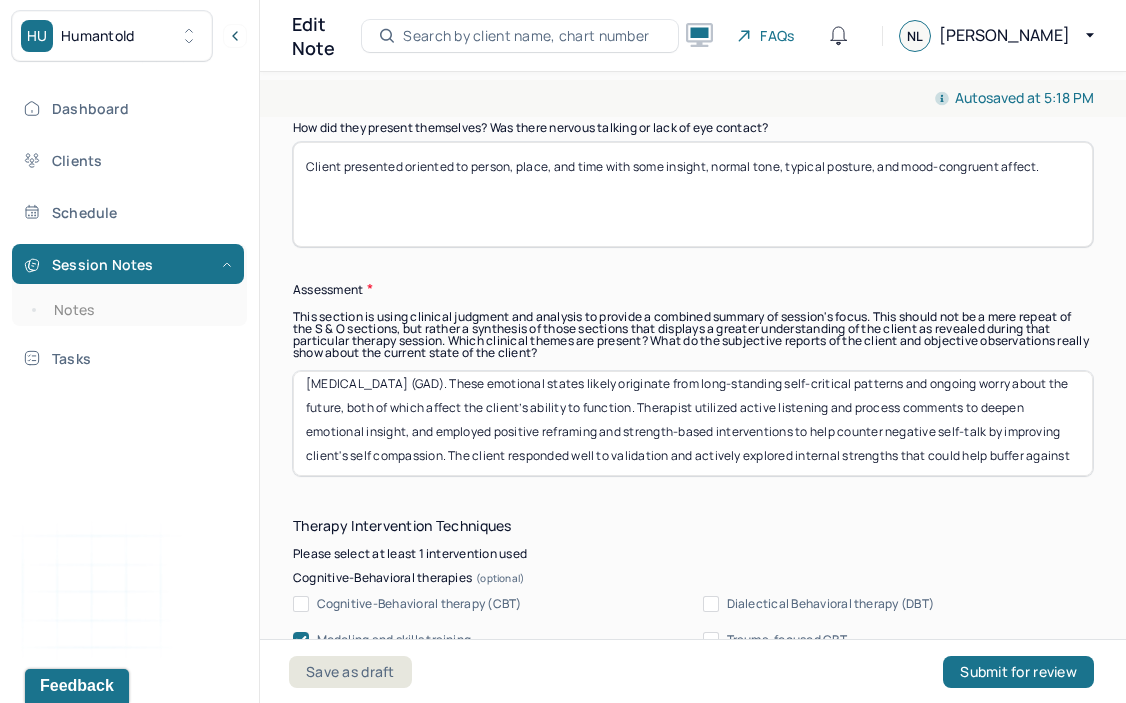 scroll, scrollTop: 35, scrollLeft: 0, axis: vertical 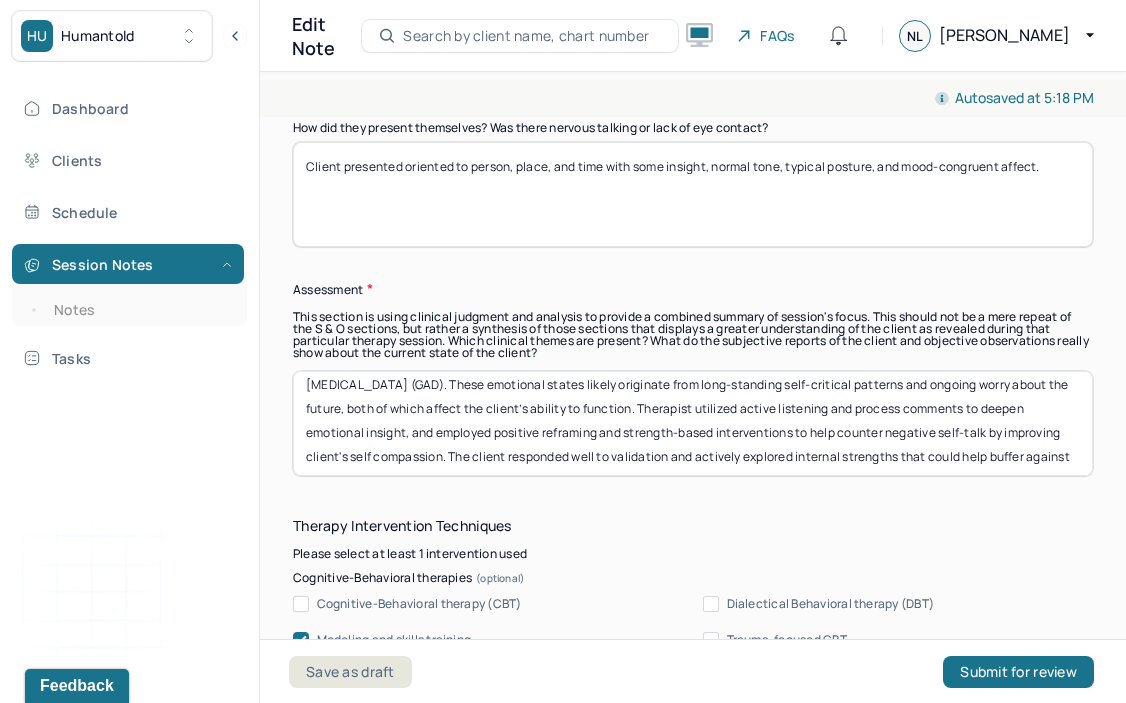 drag, startPoint x: 514, startPoint y: 379, endPoint x: 695, endPoint y: 413, distance: 184.16568 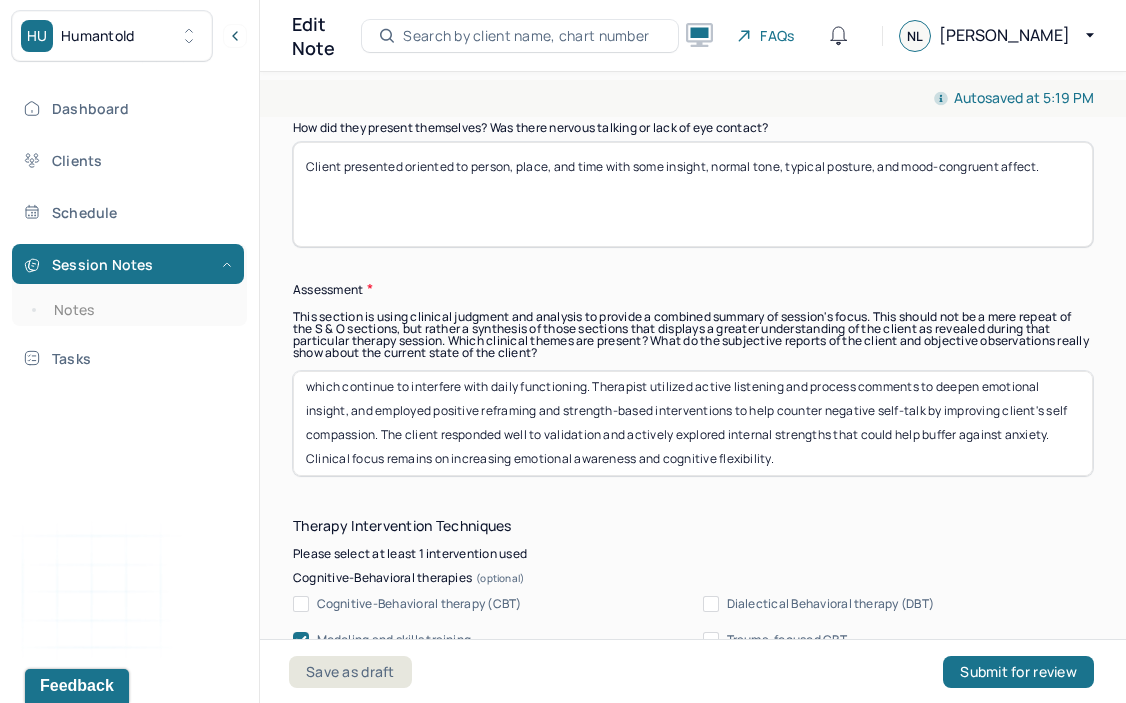 scroll, scrollTop: 64, scrollLeft: 0, axis: vertical 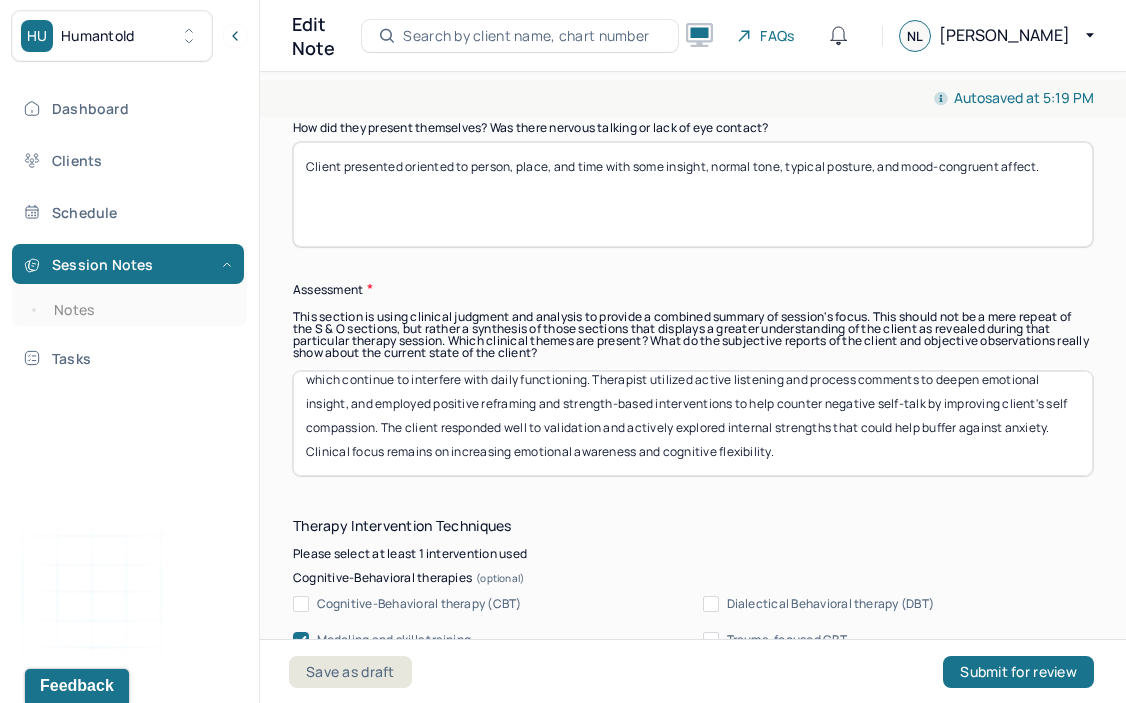 drag, startPoint x: 925, startPoint y: 455, endPoint x: 507, endPoint y: 420, distance: 419.46274 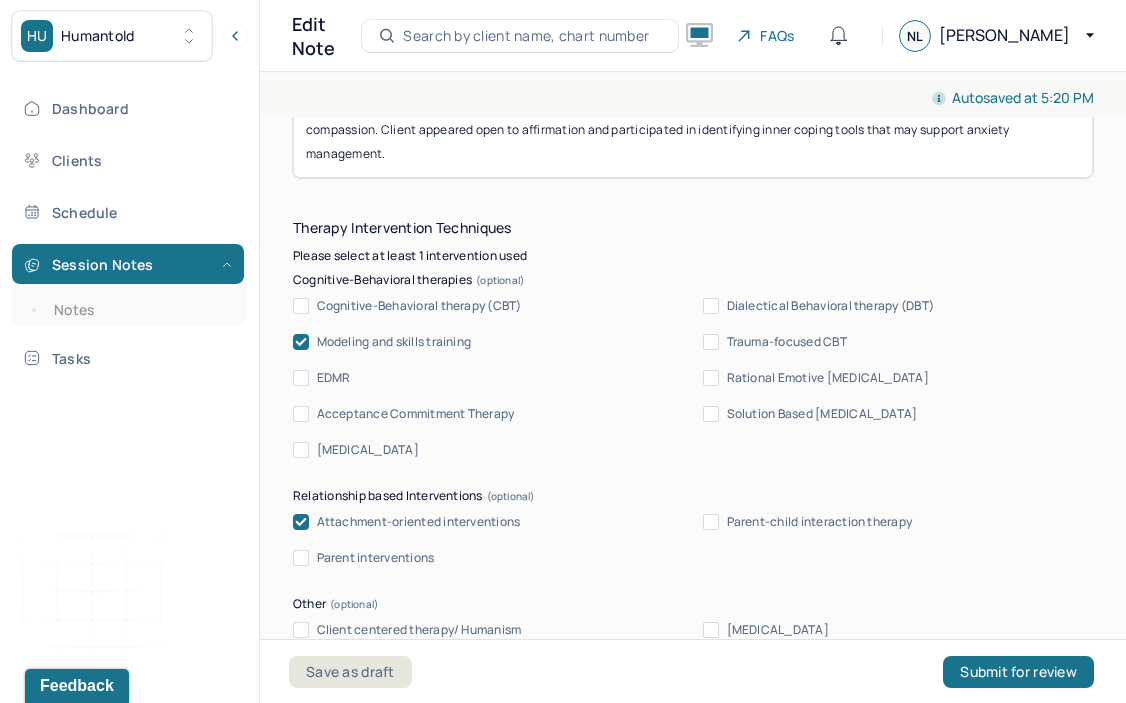scroll, scrollTop: 2031, scrollLeft: 0, axis: vertical 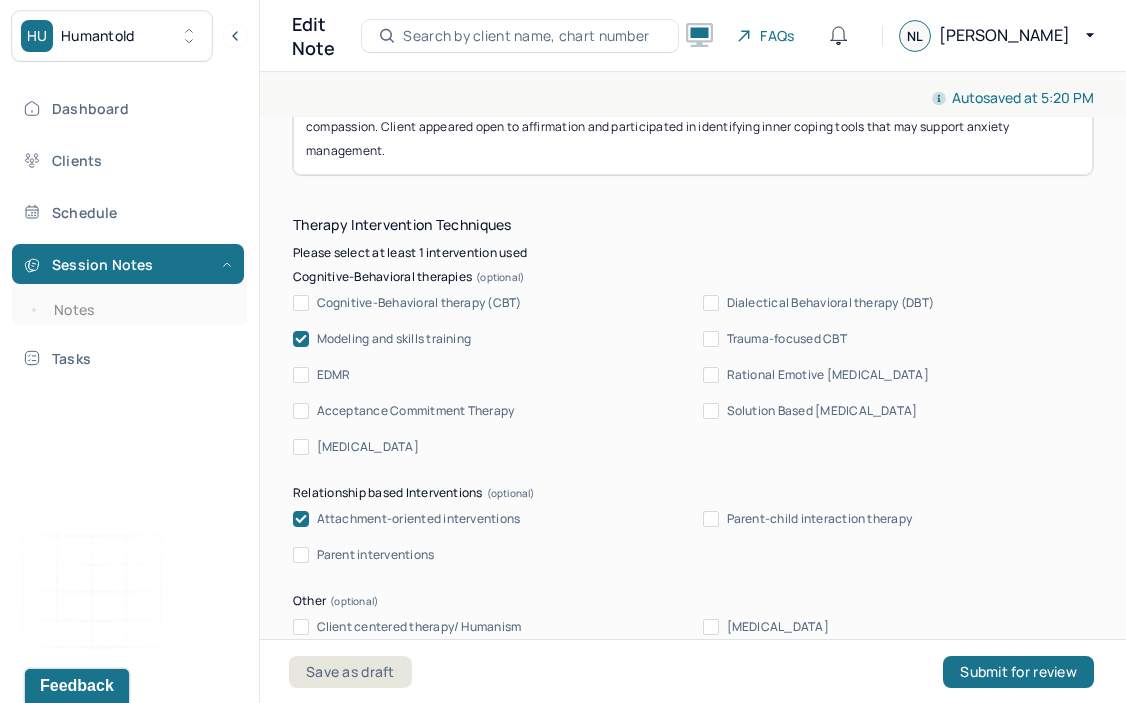 type on "Client presented with symptoms of persistent overthinking, irritability, and fear of future scenarios consistent with a diagnosis of [MEDICAL_DATA] (GAD). The client’s emotional distress seems rooted in internalized self-criticism and persistent anticipatory anxiety, which continue to interfere with daily functioning. Therapist utilized active listening and process comments to deepen emotional insight, and employed positive reframing and strength-based interventions to help counter negative self-talk by improving client's self compassion. Client appeared open to affirmation and participated in identifying inner coping tools that may support anxiety management." 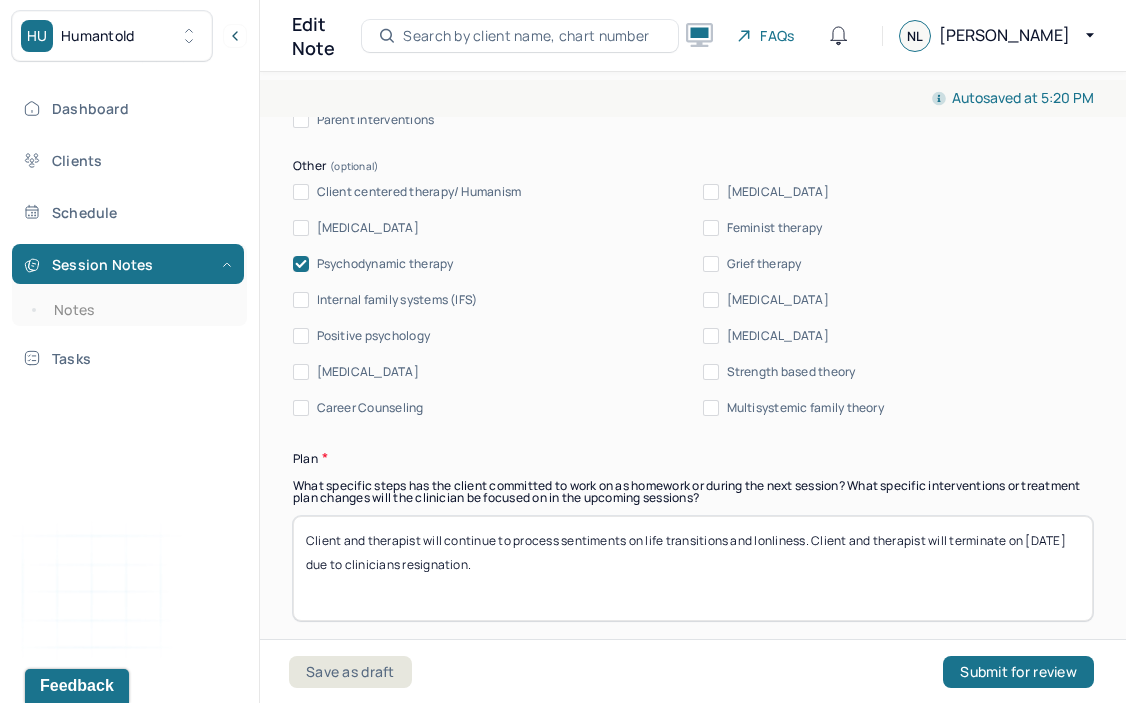 scroll, scrollTop: 2498, scrollLeft: 0, axis: vertical 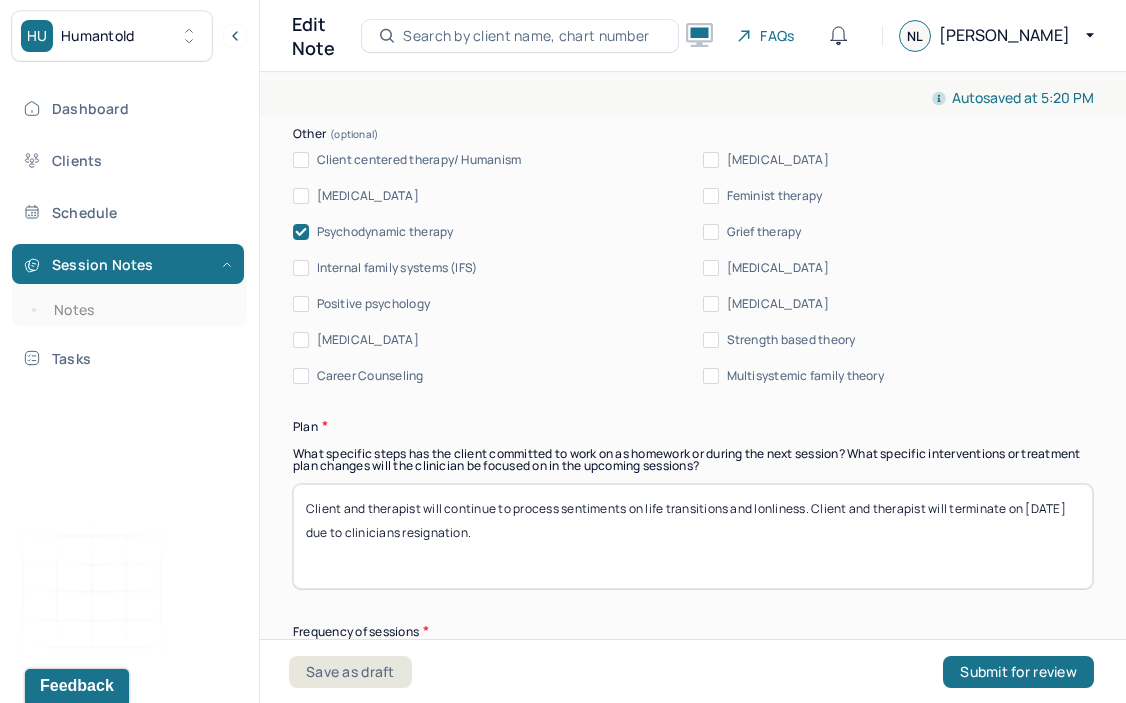 click on "Strength based theory" at bounding box center [711, 340] 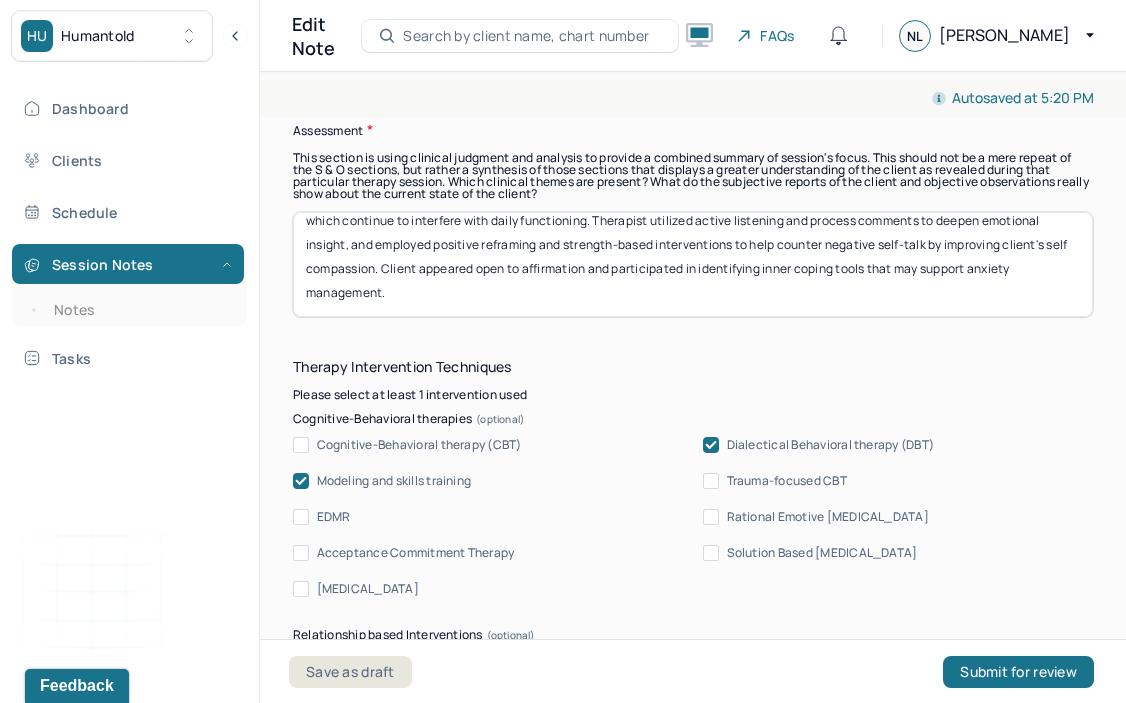 scroll, scrollTop: 1869, scrollLeft: 0, axis: vertical 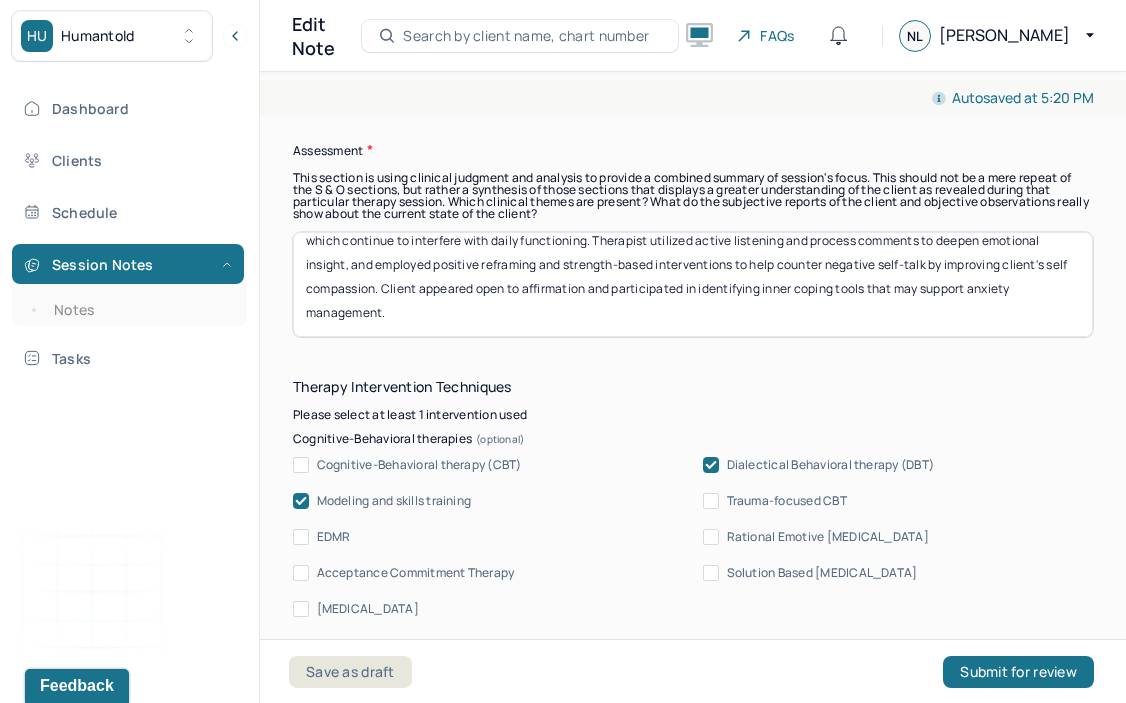 click at bounding box center [711, 465] 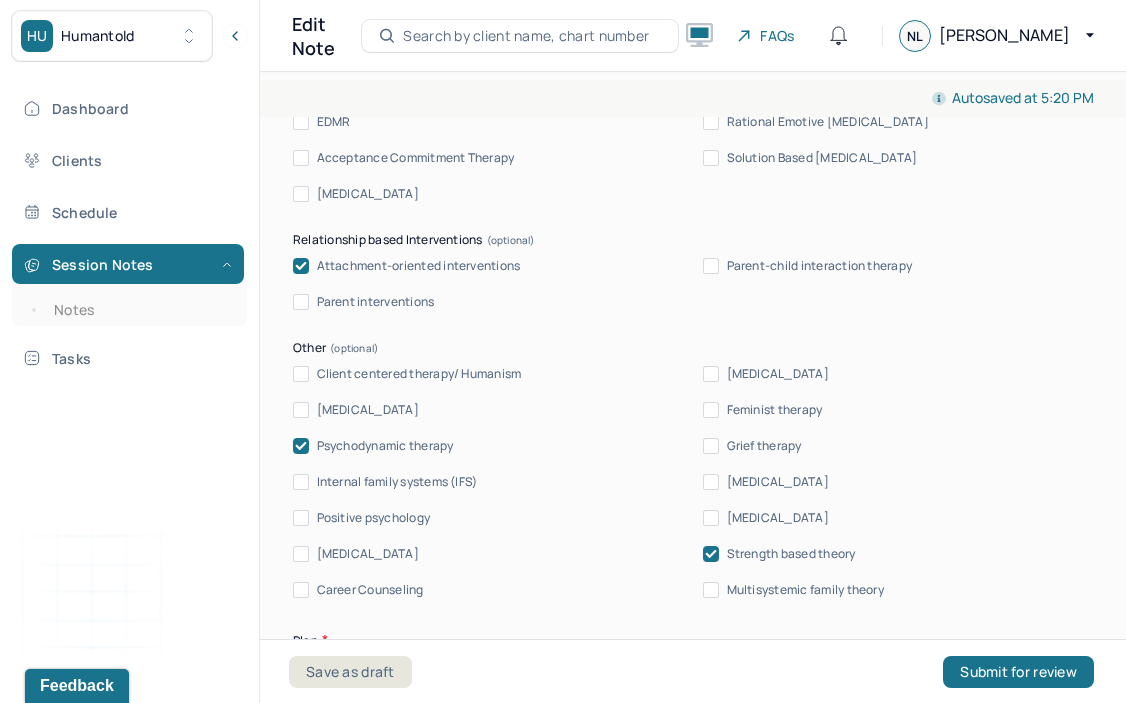scroll, scrollTop: 2326, scrollLeft: 0, axis: vertical 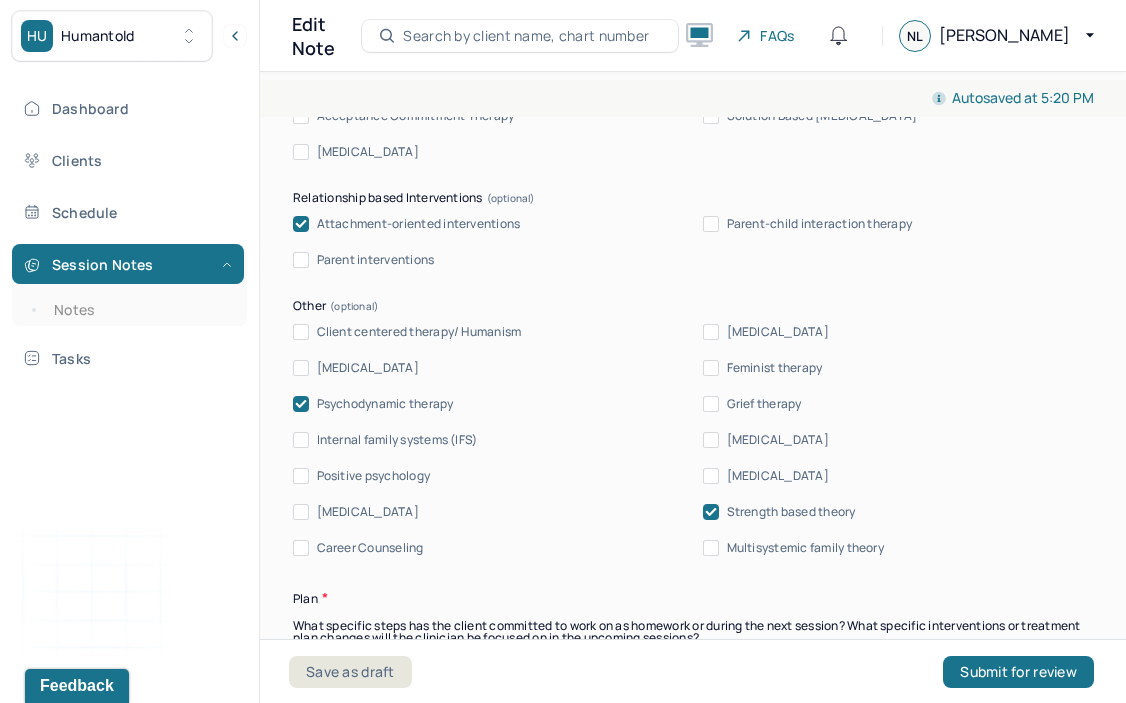 click on "Positive psychology" at bounding box center (301, 476) 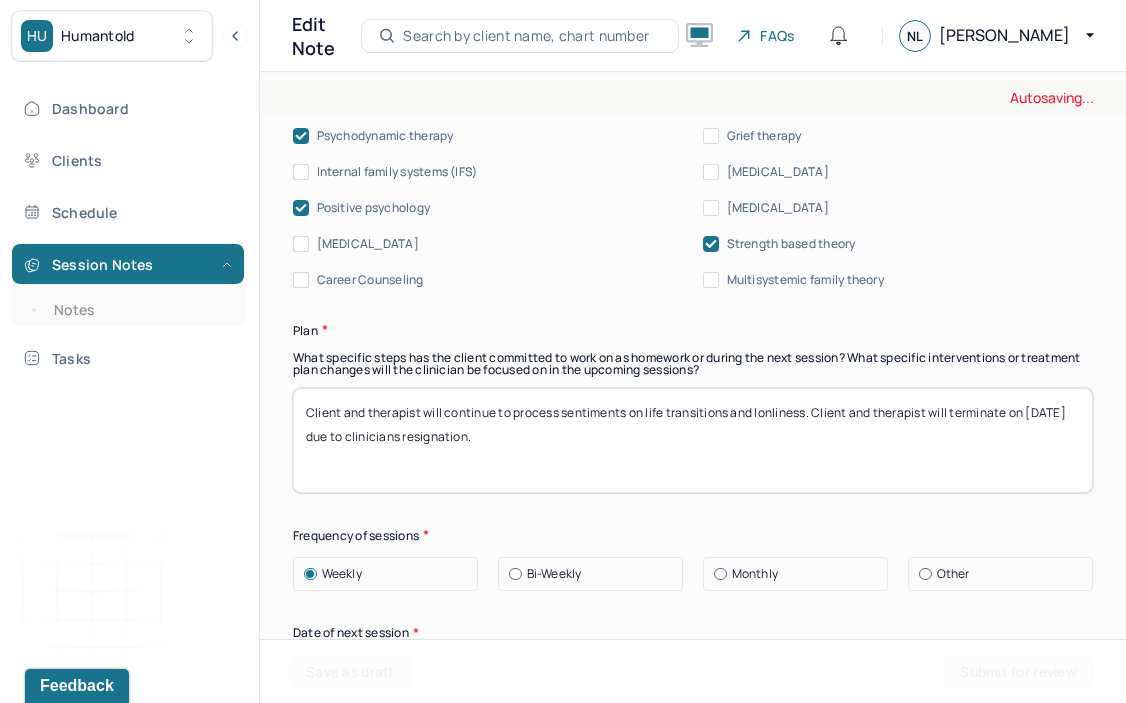 scroll, scrollTop: 2596, scrollLeft: 0, axis: vertical 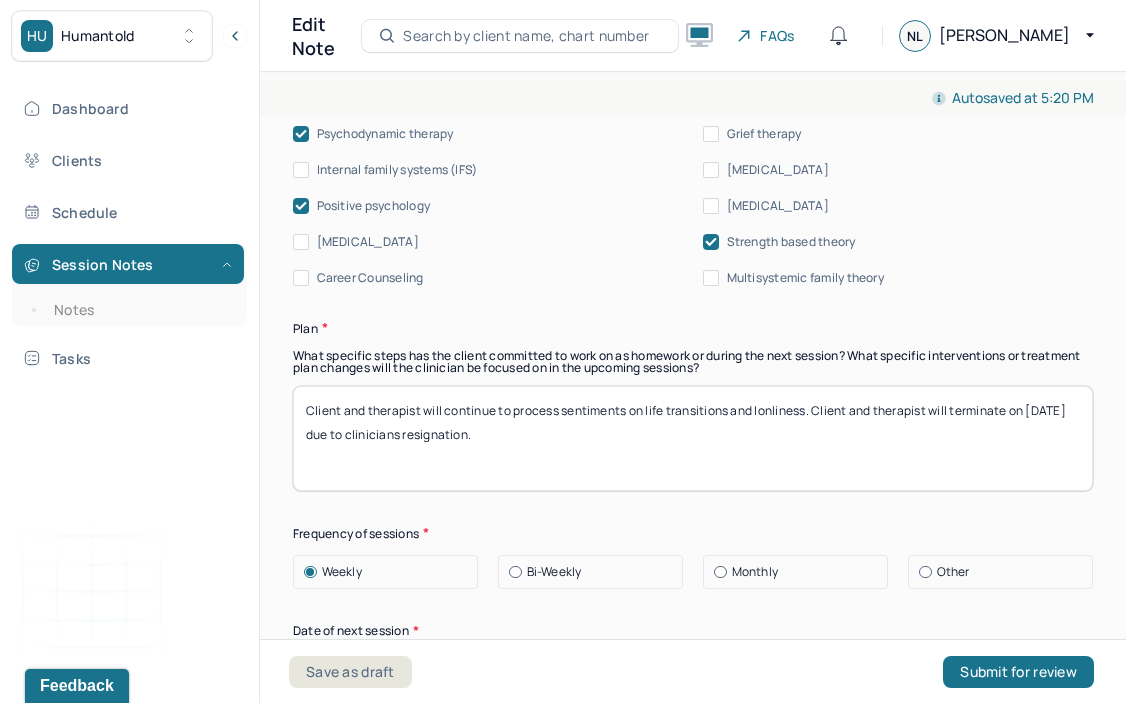drag, startPoint x: 510, startPoint y: 440, endPoint x: 495, endPoint y: 433, distance: 16.552946 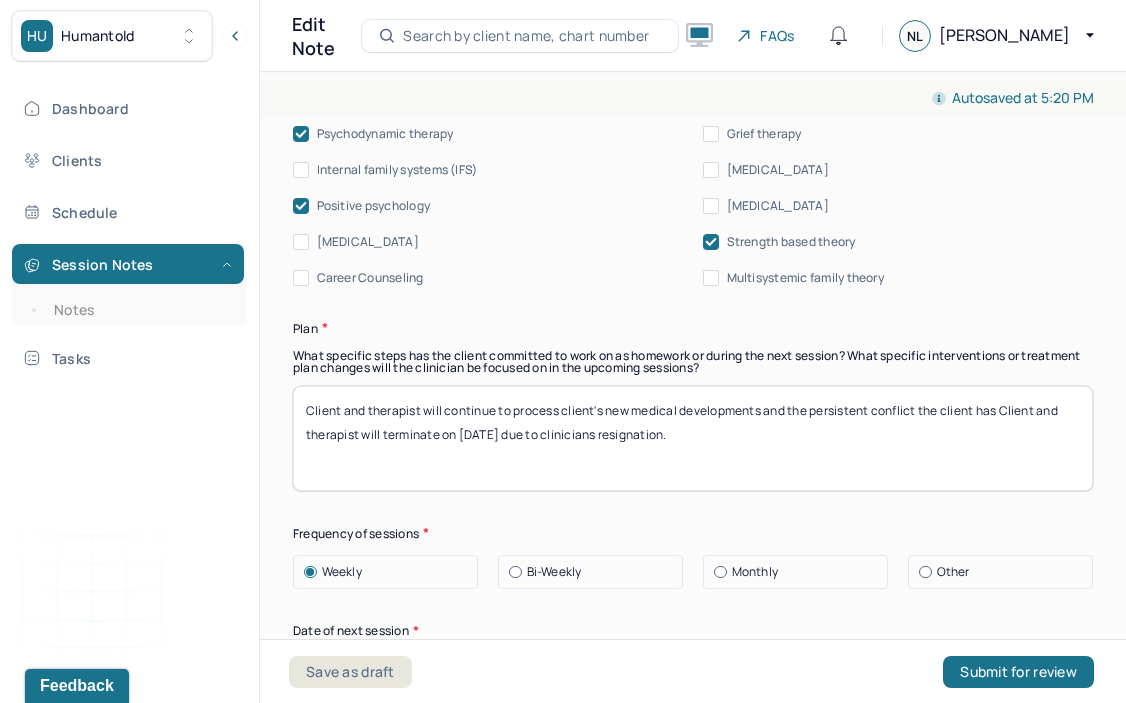 click on "Client and therapist will continue to process client's new medical developments and the persistent conflcit the client has Client and therapist will terminate on [DATE] due to clinicians resignation." at bounding box center (693, 438) 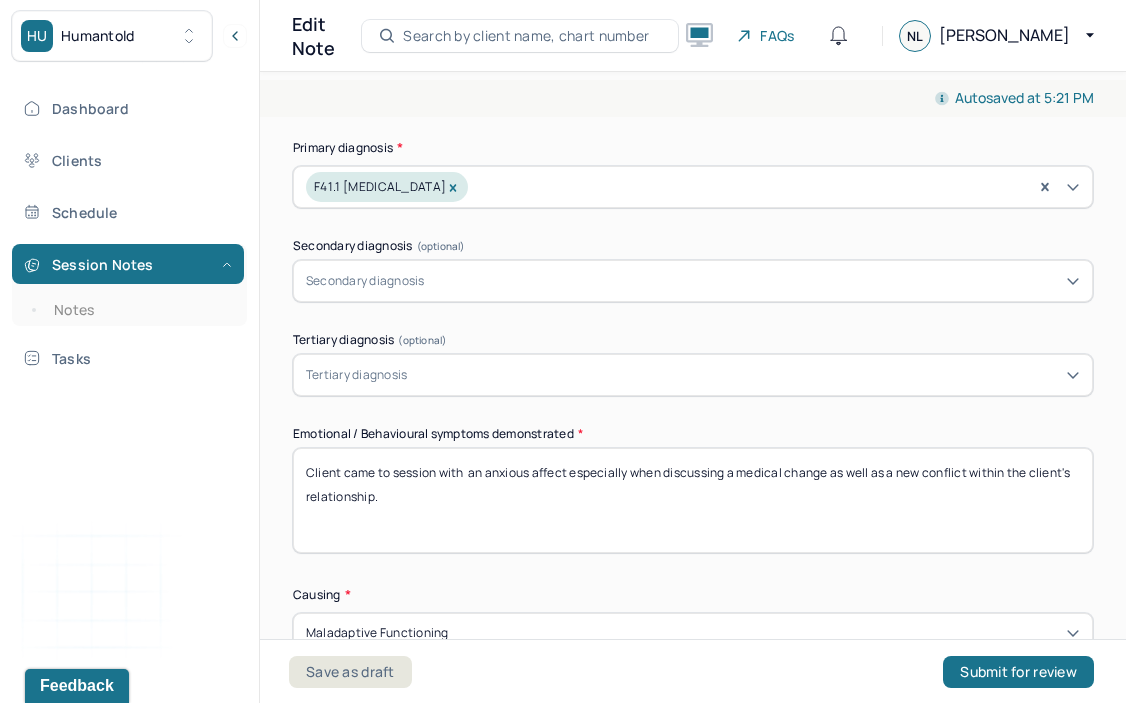 scroll, scrollTop: 0, scrollLeft: 0, axis: both 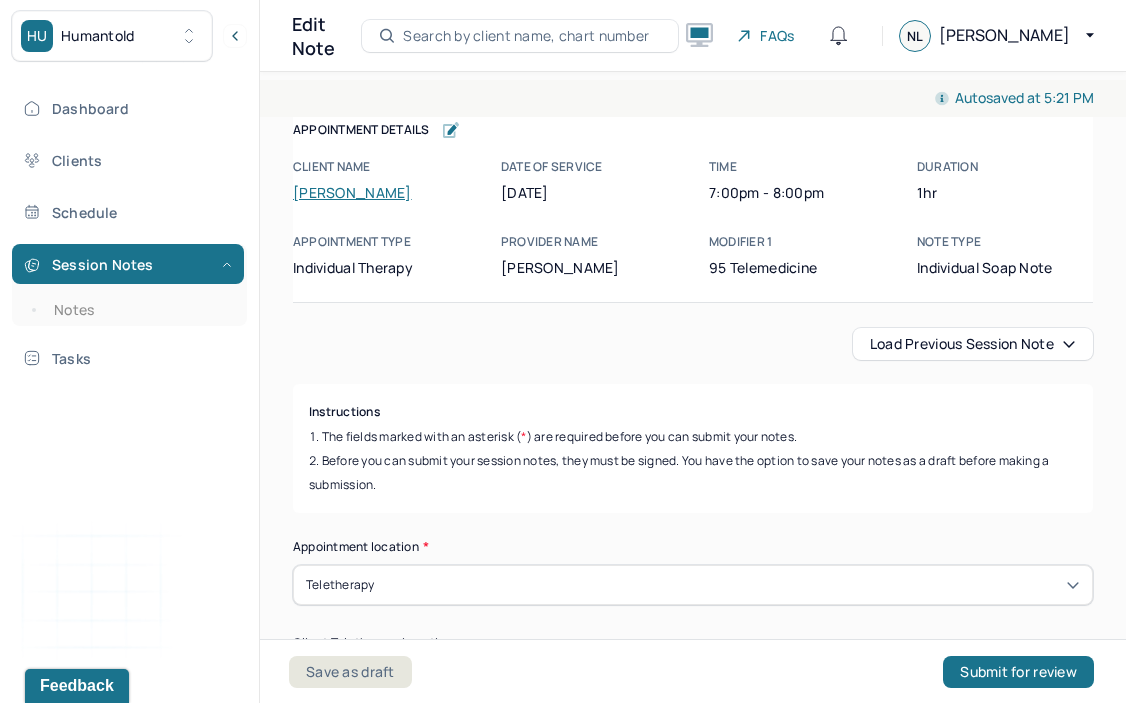 type on "Client and therapist will continue to process client's new medical developments and ways to navigate new relational issues with the client's partner. Client and therapist will terminate on [DATE] due to clinicians resignation." 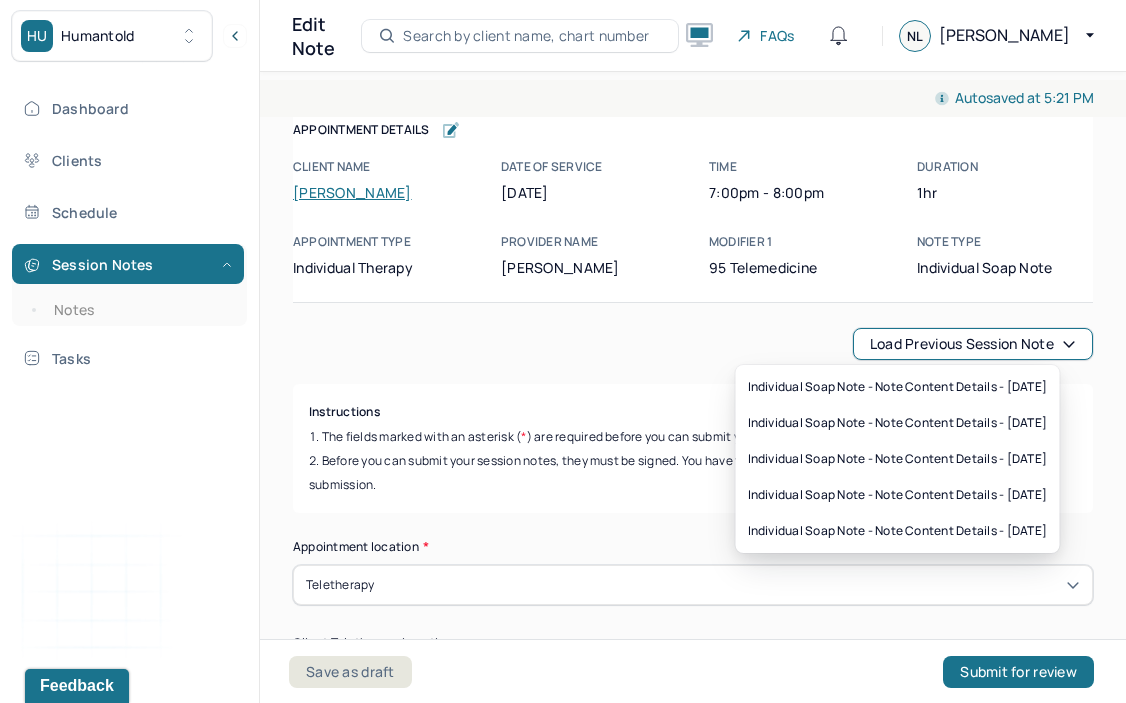click on "Load previous session note" at bounding box center (973, 344) 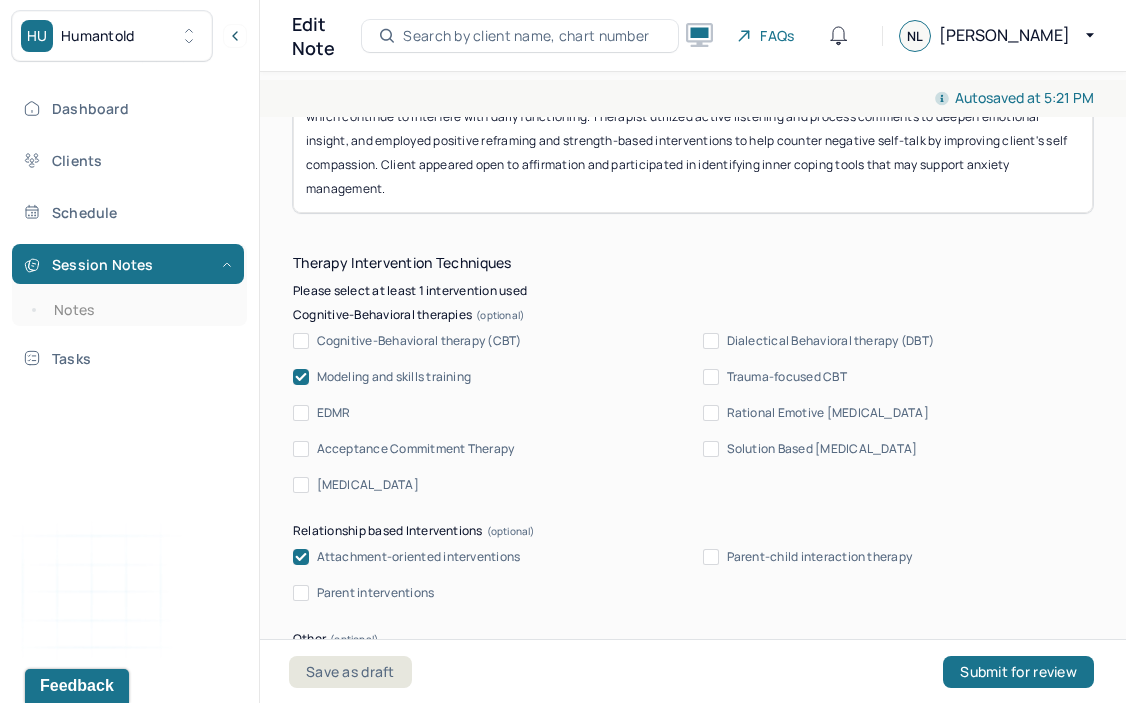 scroll, scrollTop: 1947, scrollLeft: 0, axis: vertical 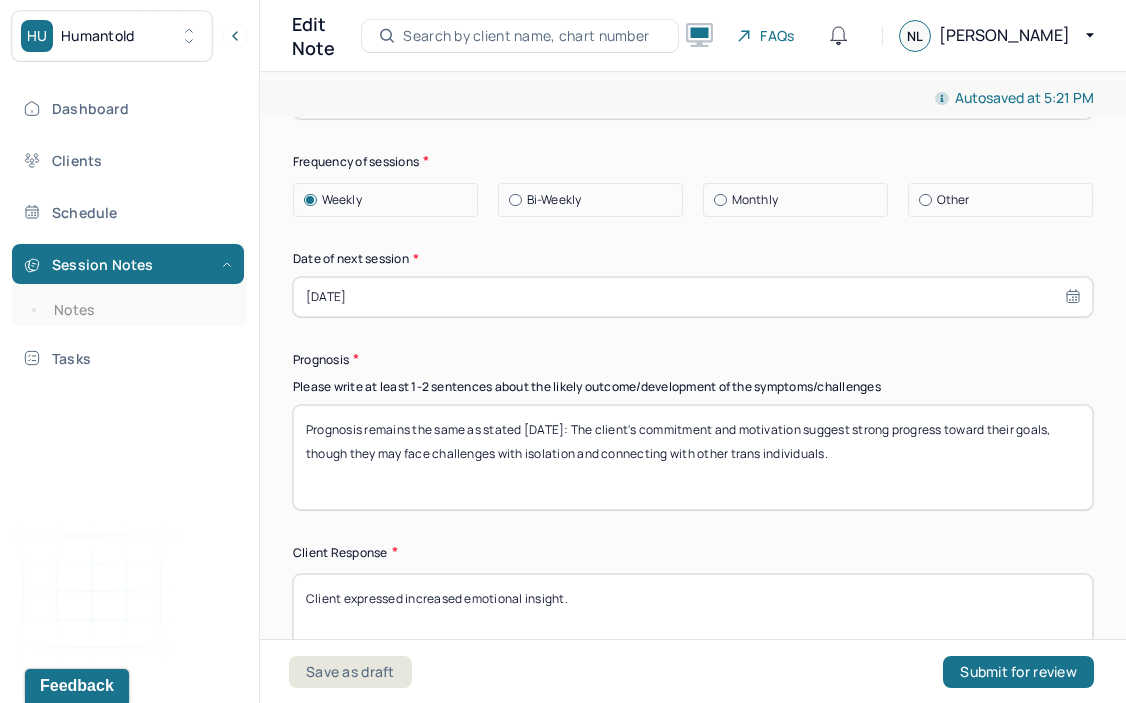 click on "Prognosis remains the same as stated [DATE]: The client's commitment and motivation suggest strong progress toward their goals, though they may face challenges with isolation and connecting with other trans individuals." at bounding box center (693, 457) 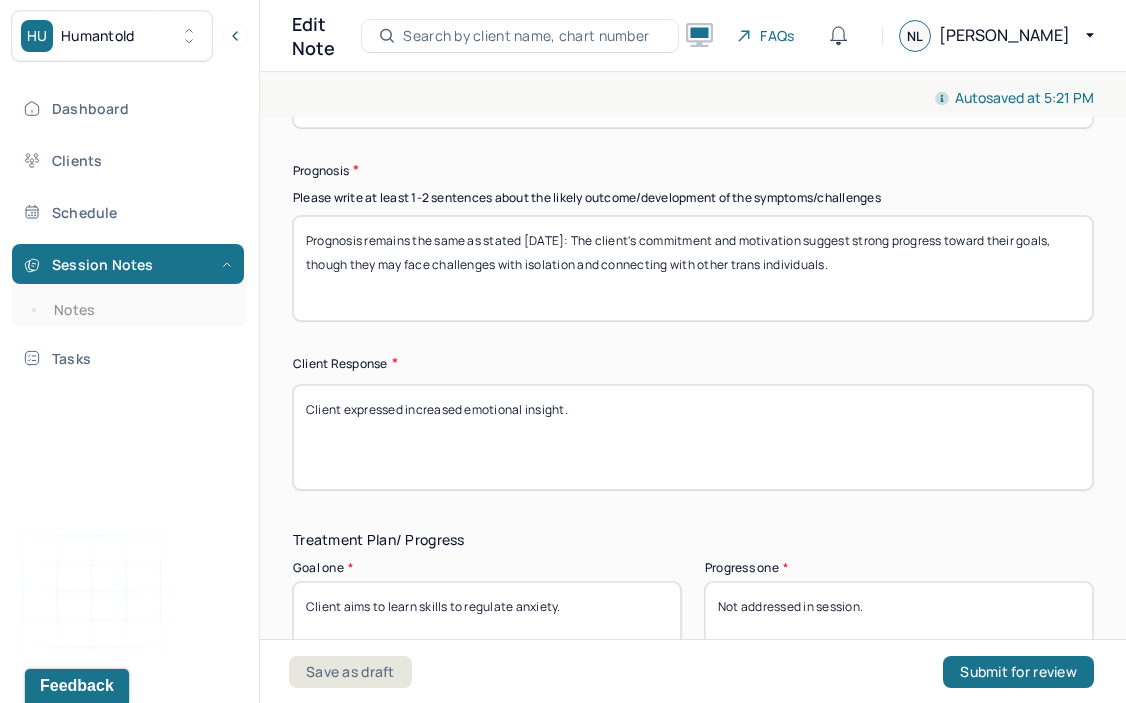 scroll, scrollTop: 3180, scrollLeft: 0, axis: vertical 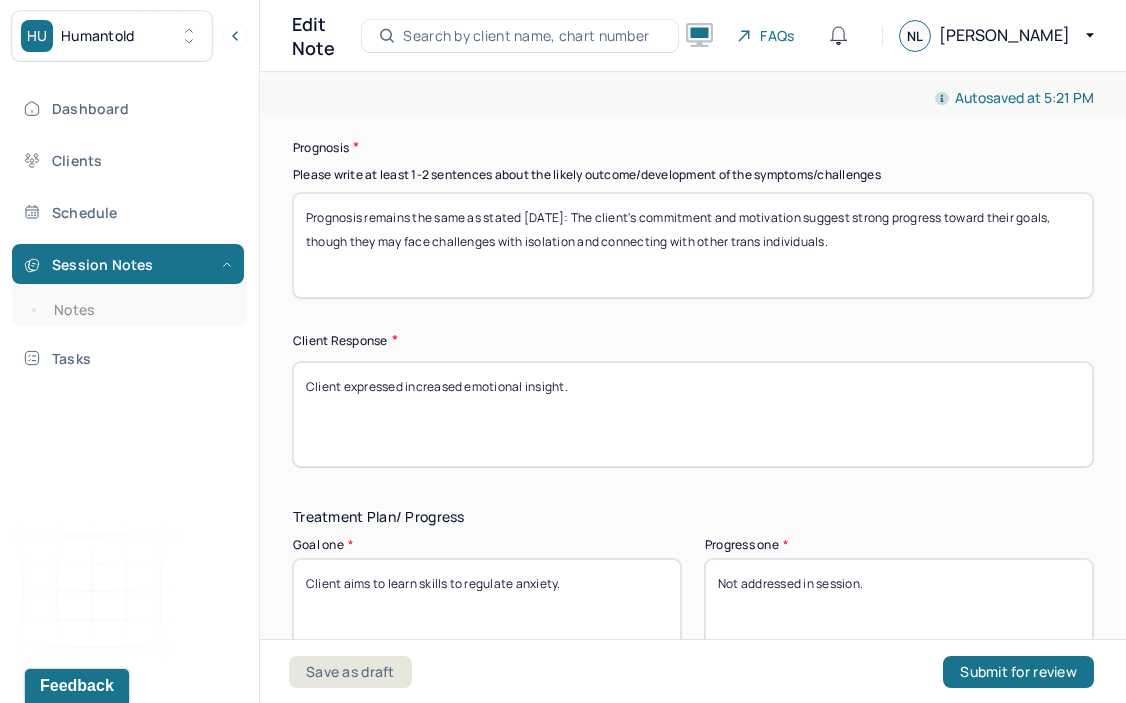 type on "Prognosis remains the same as stated [DATE]: The client's commitment and motivation suggest strong progress toward their goals, though they may face challenges with isolation and connecting with other trans individuals." 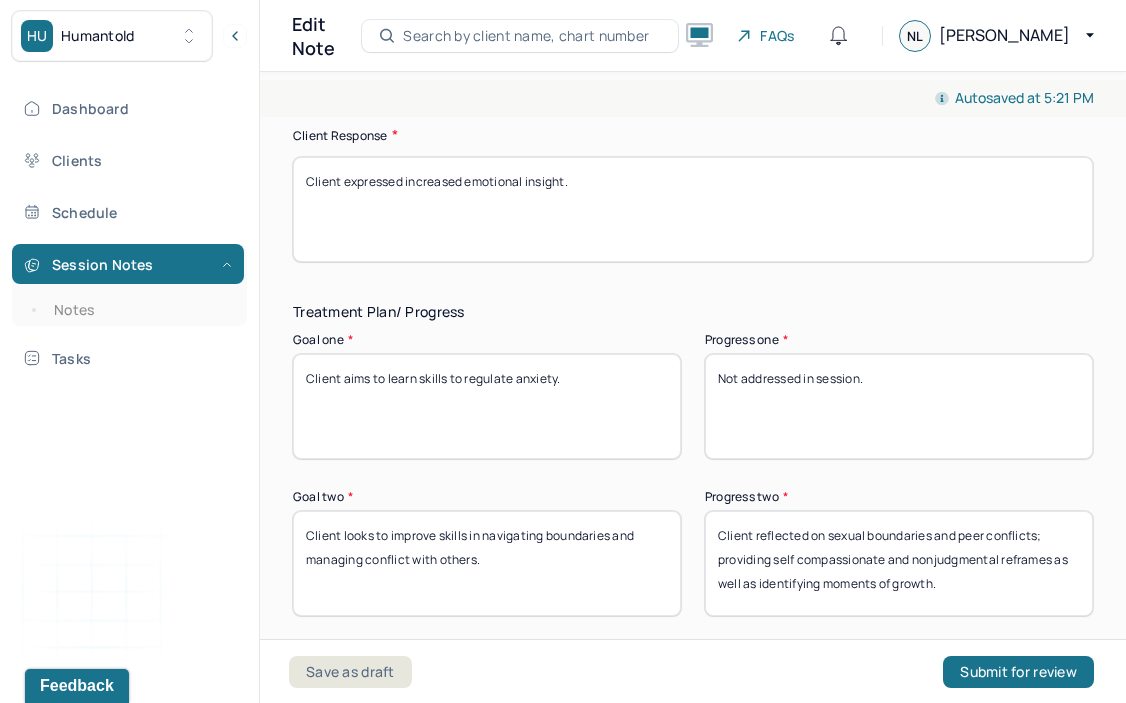scroll, scrollTop: 3429, scrollLeft: 0, axis: vertical 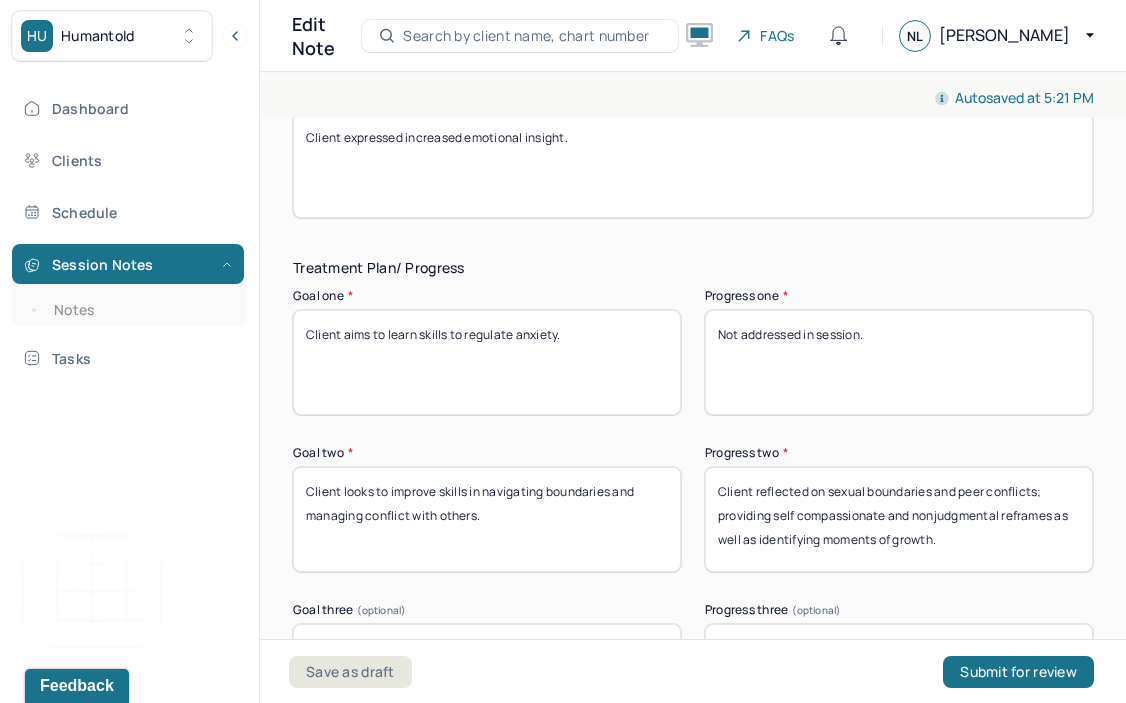 drag, startPoint x: 944, startPoint y: 340, endPoint x: 804, endPoint y: 279, distance: 152.71214 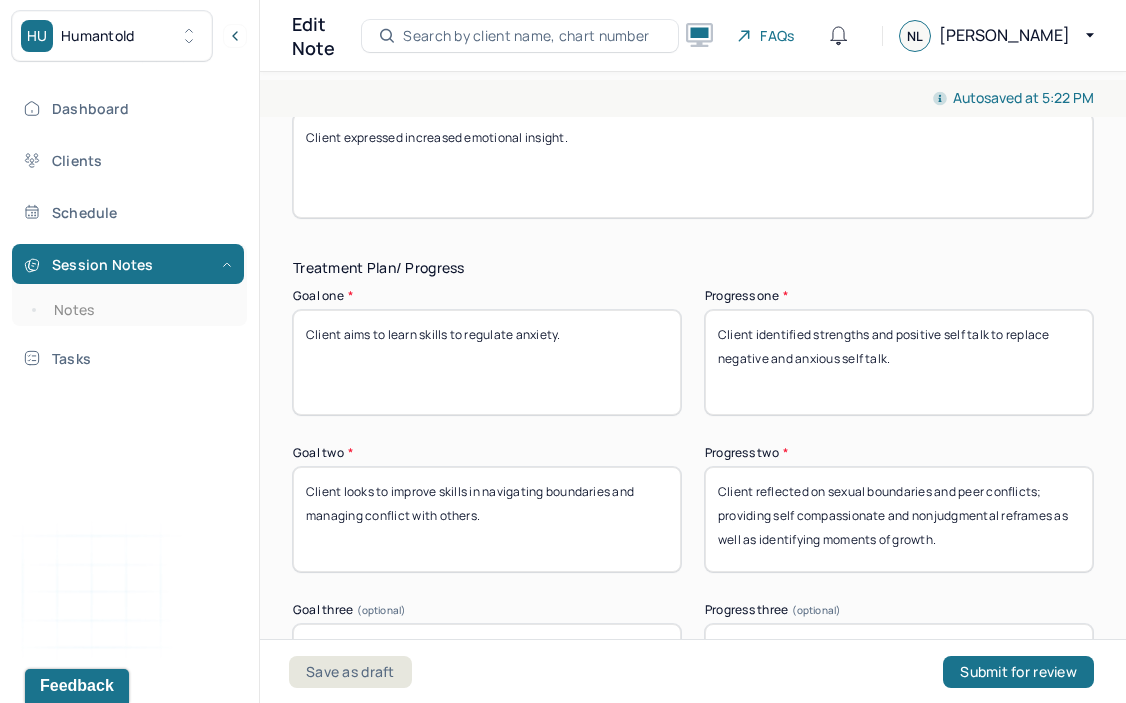 click on "Client identified strengths and positive self talk to replace negative and anxious self talk." at bounding box center [899, 362] 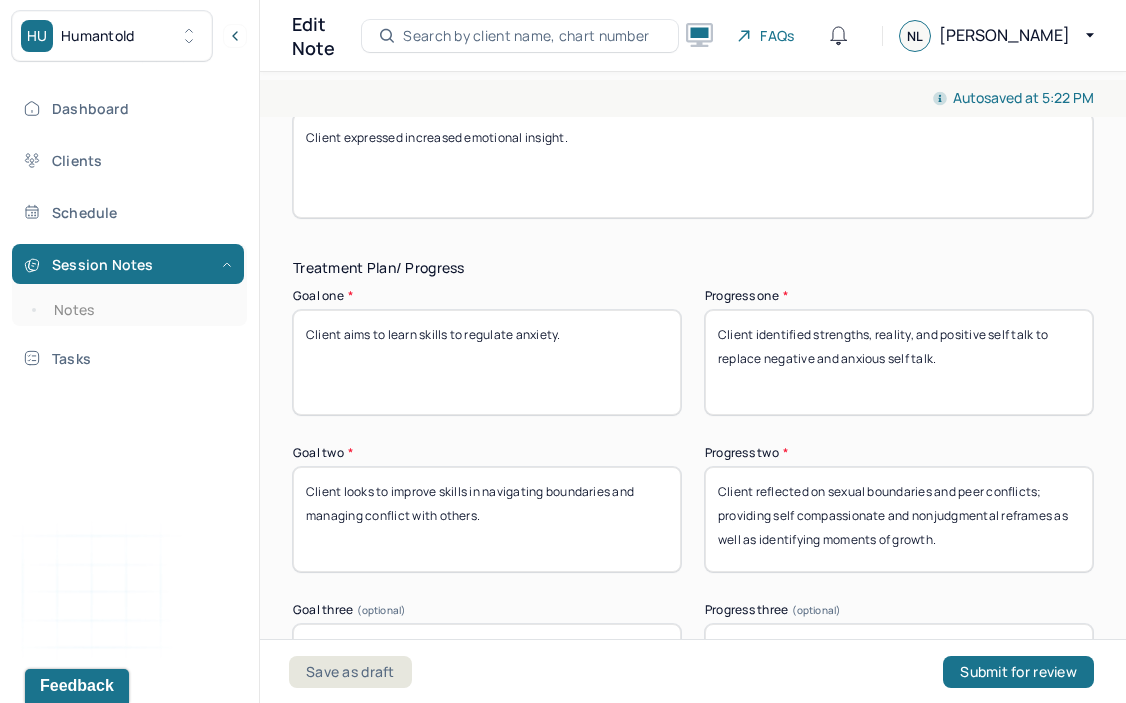 click on "Client identified strengths, reality, positive self talk to replace negative and anxious self talk." at bounding box center [899, 362] 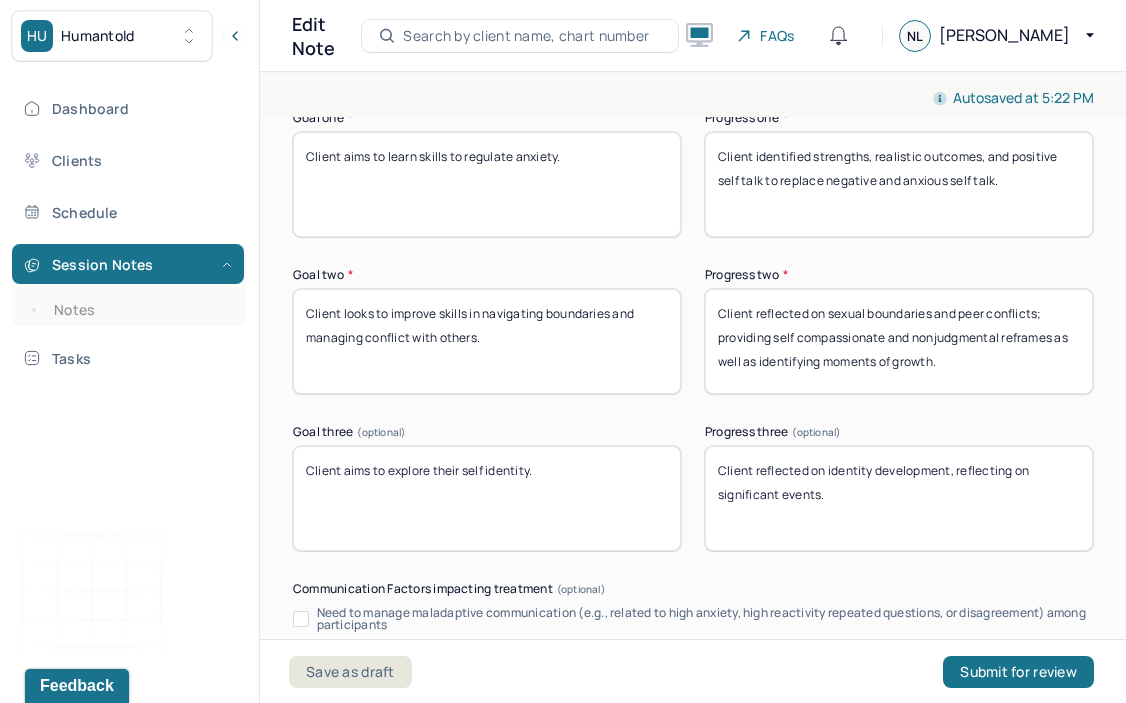 scroll, scrollTop: 3609, scrollLeft: 0, axis: vertical 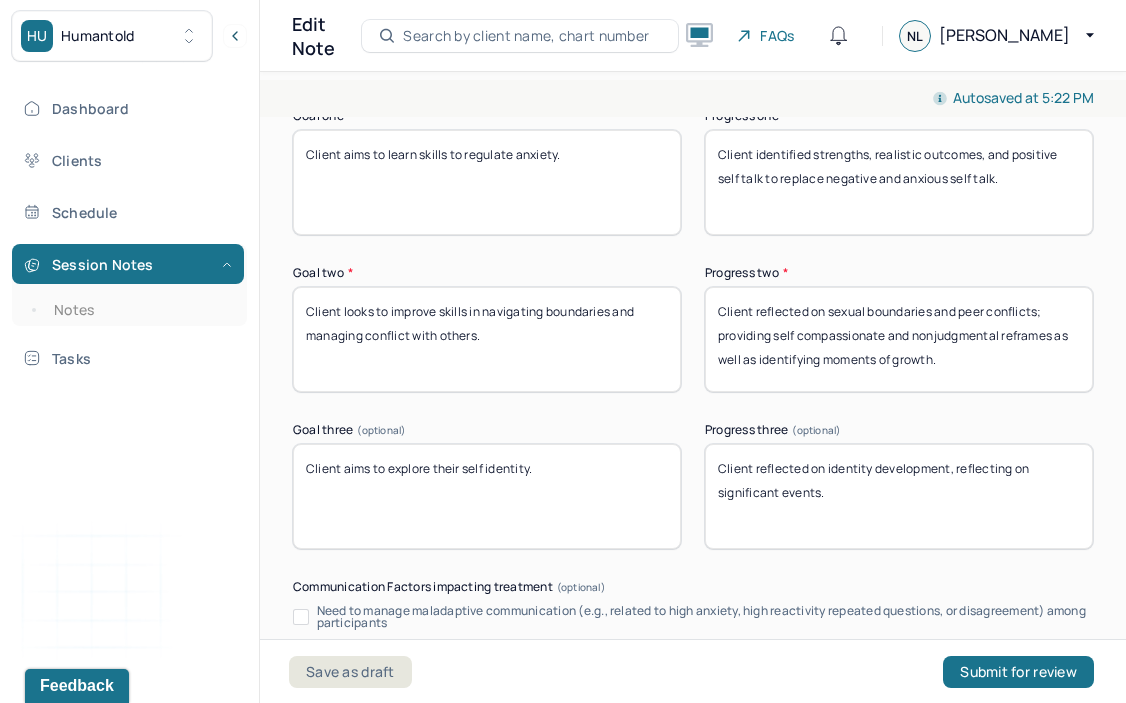 type on "Client identified strengths, realistic outcomes, and positive self talk to replace negative and anxious self talk." 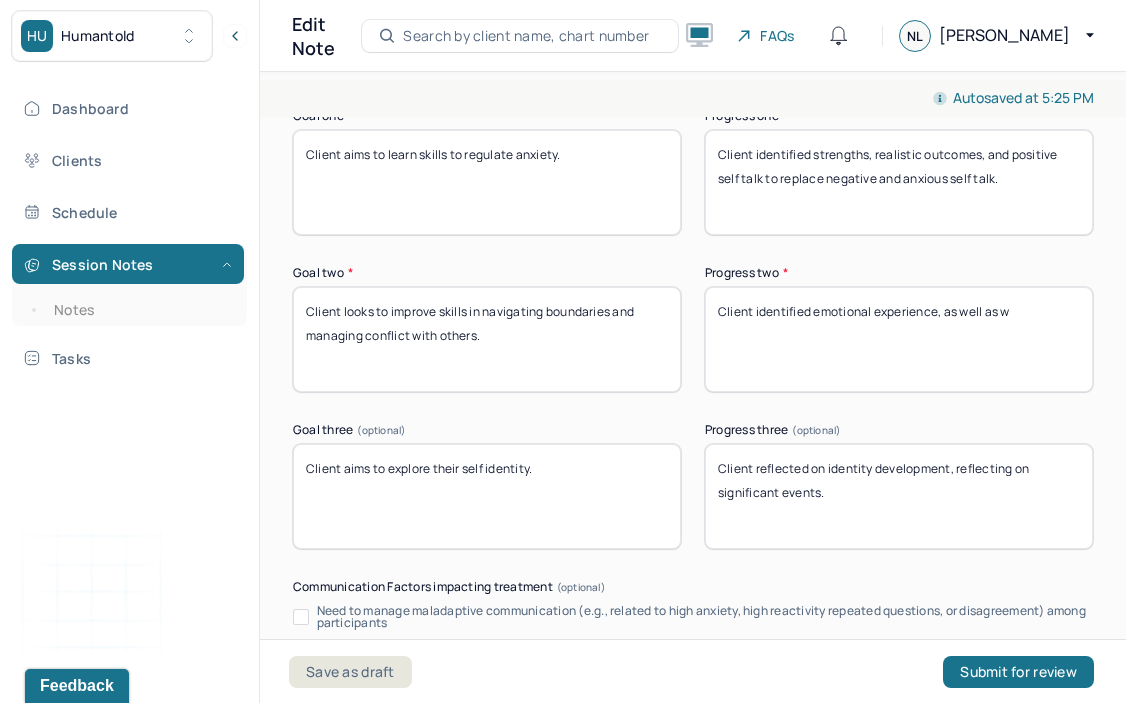 drag, startPoint x: 1036, startPoint y: 306, endPoint x: 764, endPoint y: 260, distance: 275.86227 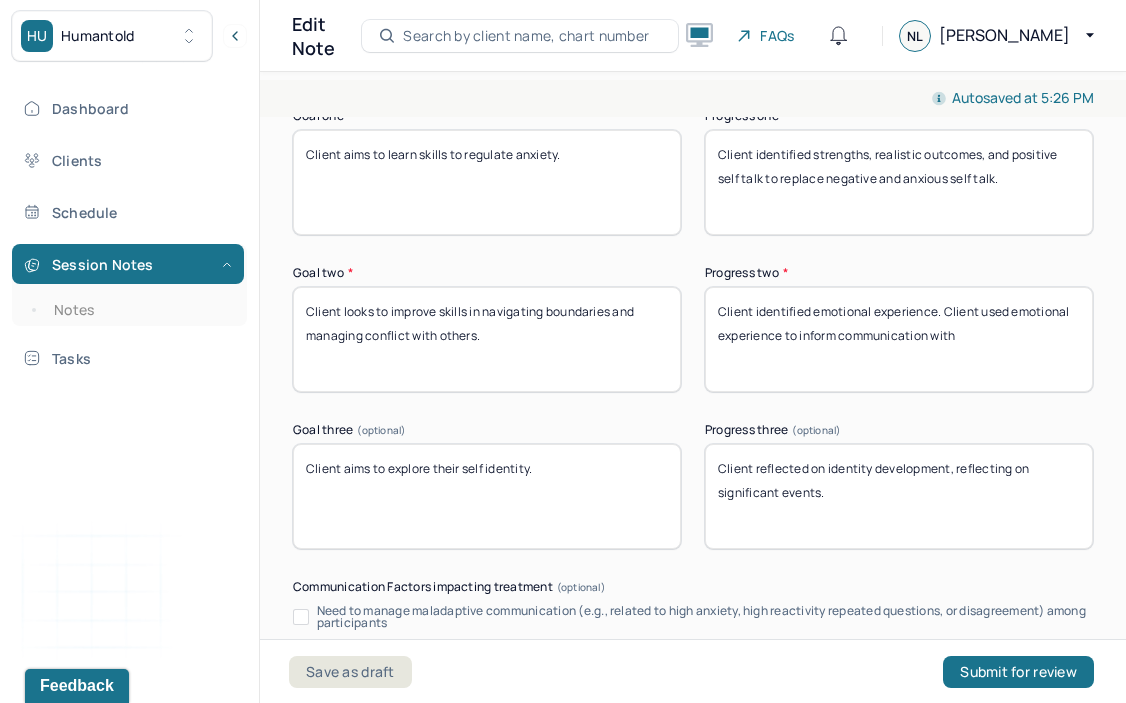 click on "Client identified emotional experience. Client used emotional expereince to inform communication with" at bounding box center [899, 339] 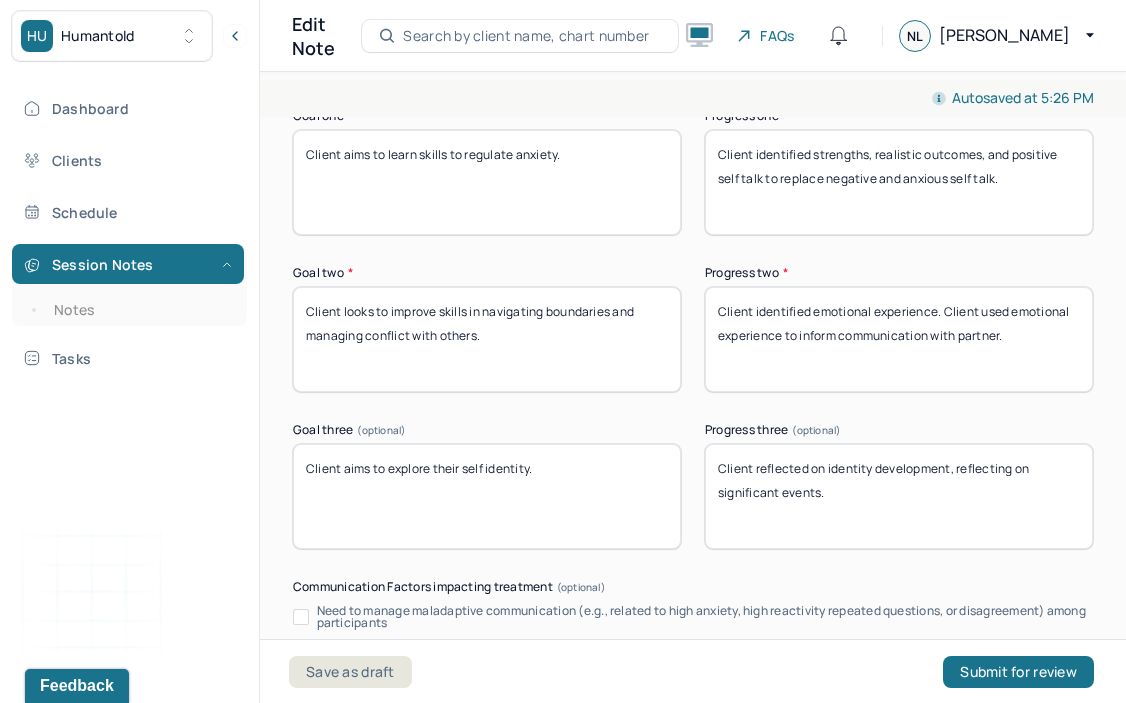 type on "Client identified emotional experience. Client used emotional experience to inform communication with partner." 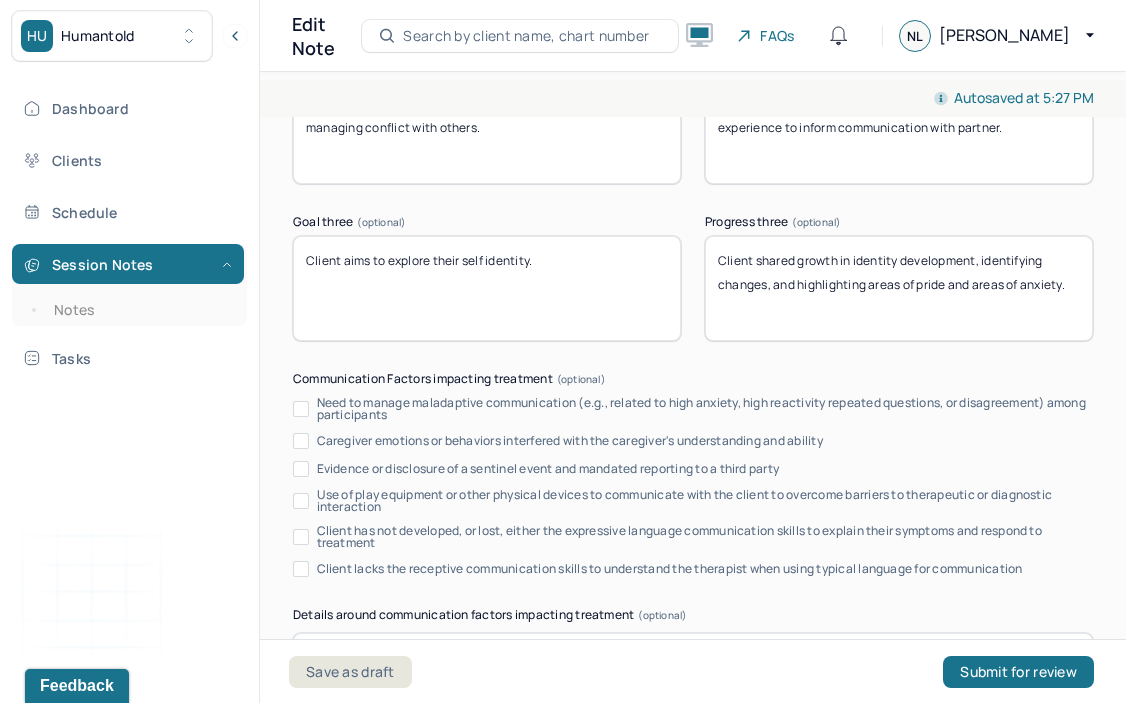 scroll, scrollTop: 4196, scrollLeft: 0, axis: vertical 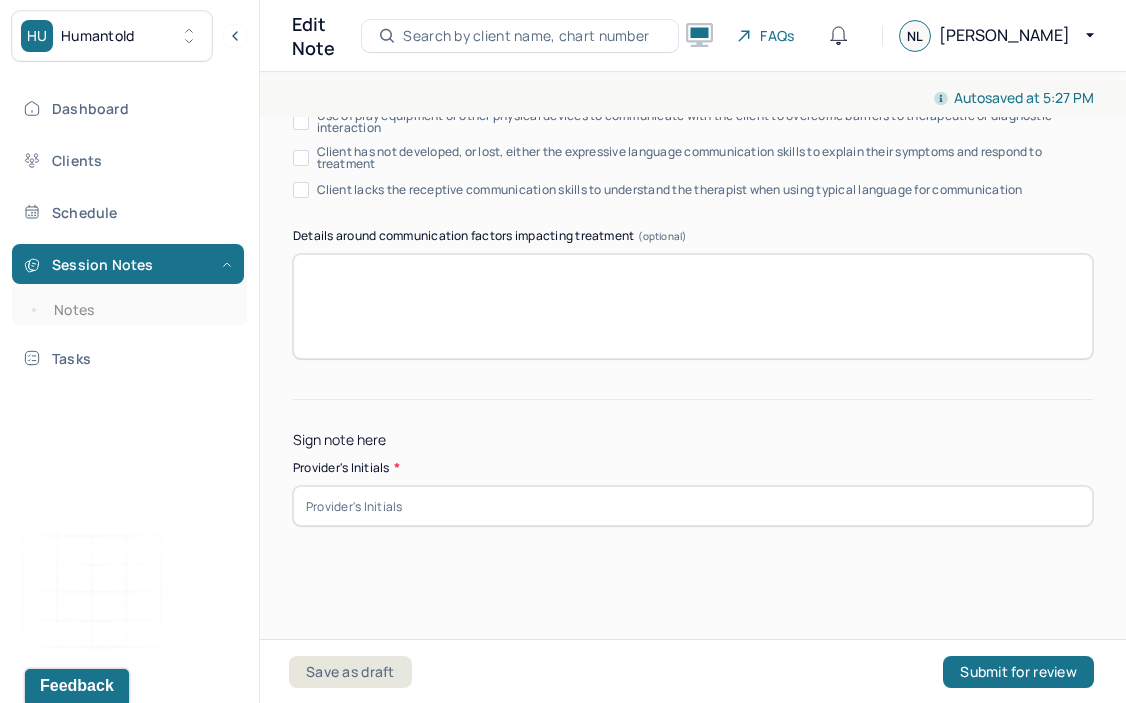 type on "Client shared growth in identity development, identifying changes, and highlighting areas of pride and areas of anxiety." 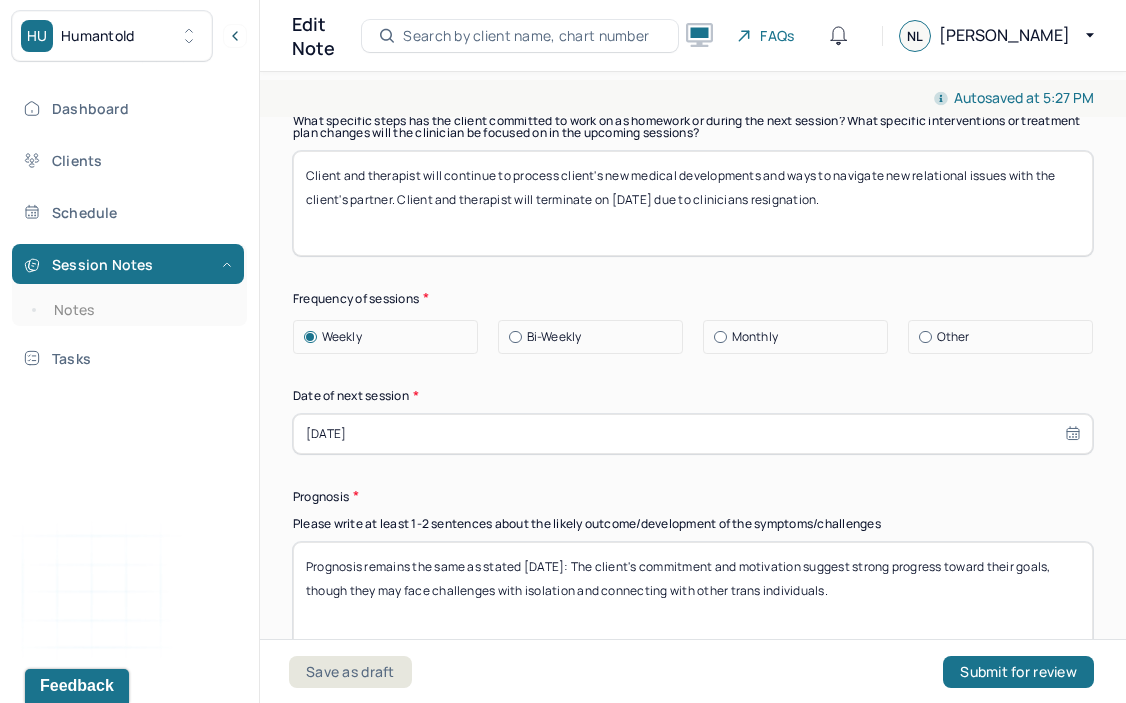 scroll, scrollTop: 2826, scrollLeft: 0, axis: vertical 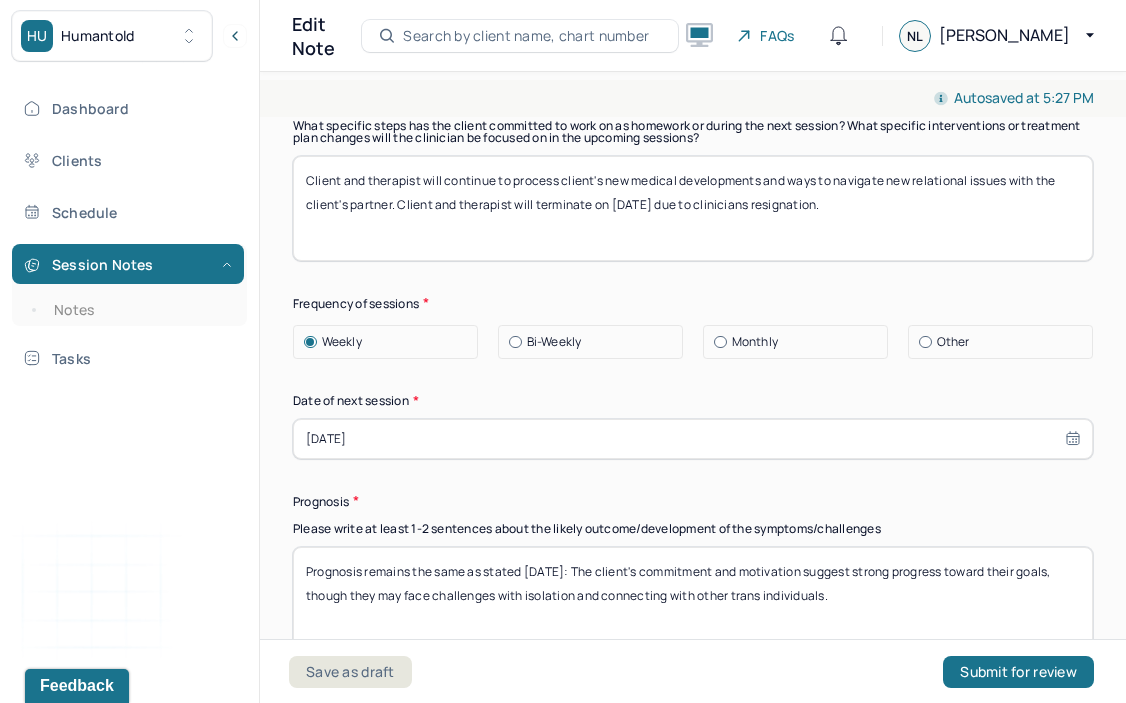 type on "NL" 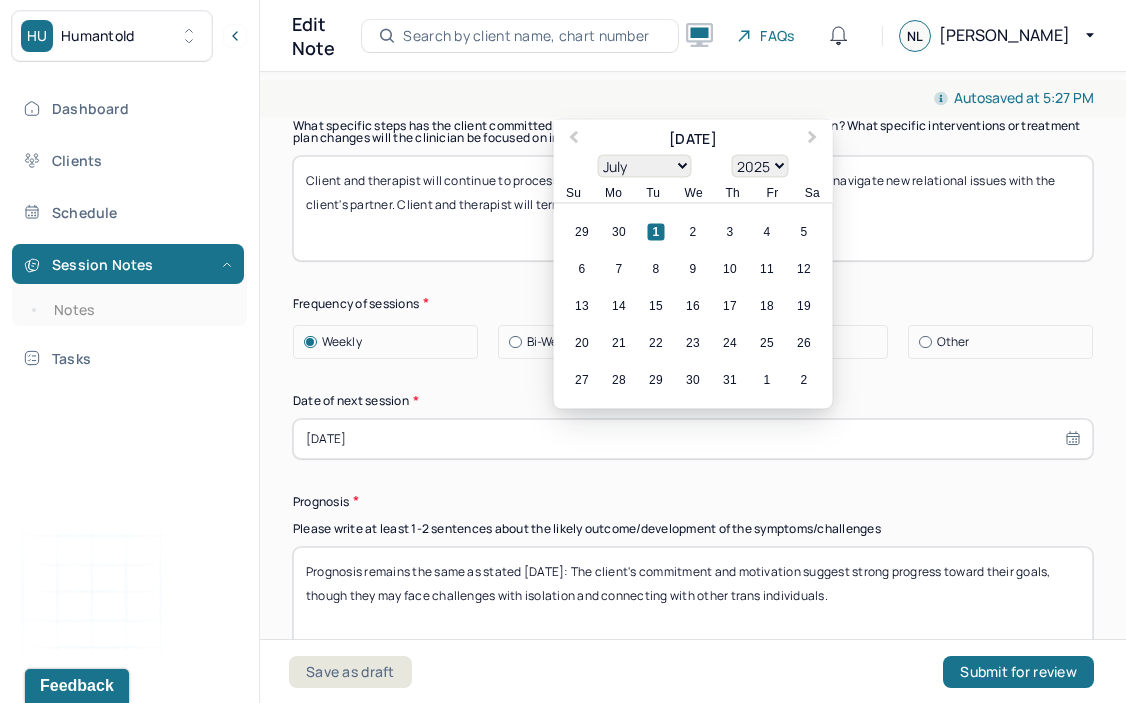 click on "[DATE]" at bounding box center (693, 439) 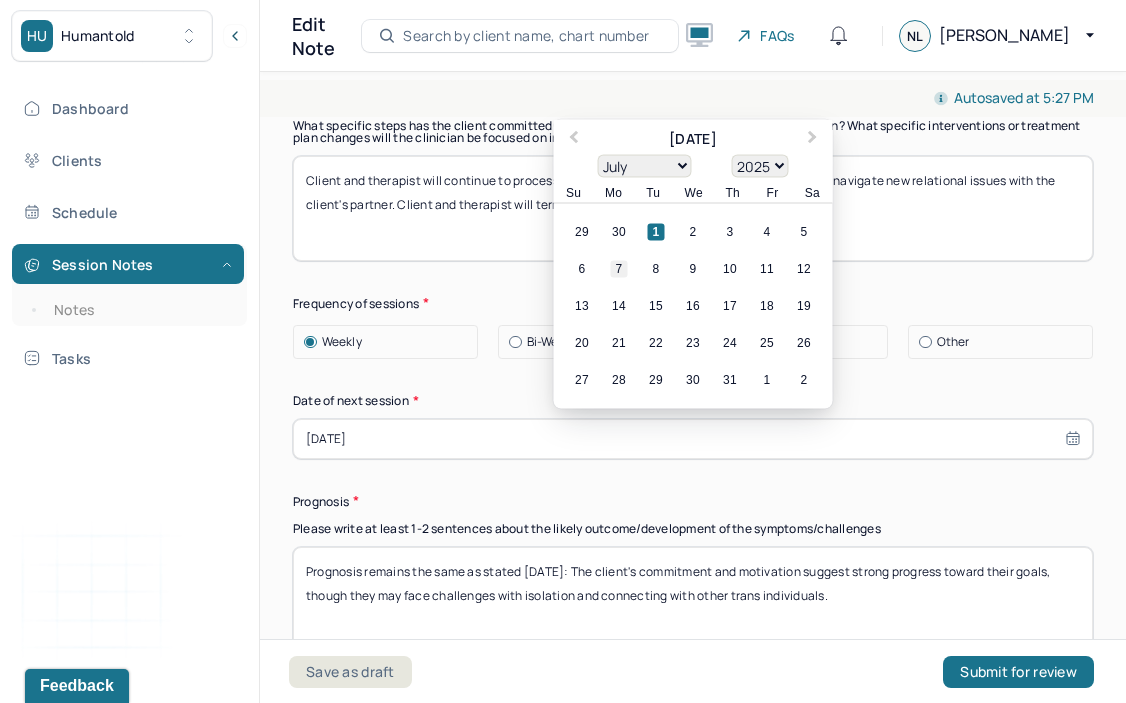 click on "7" at bounding box center (619, 268) 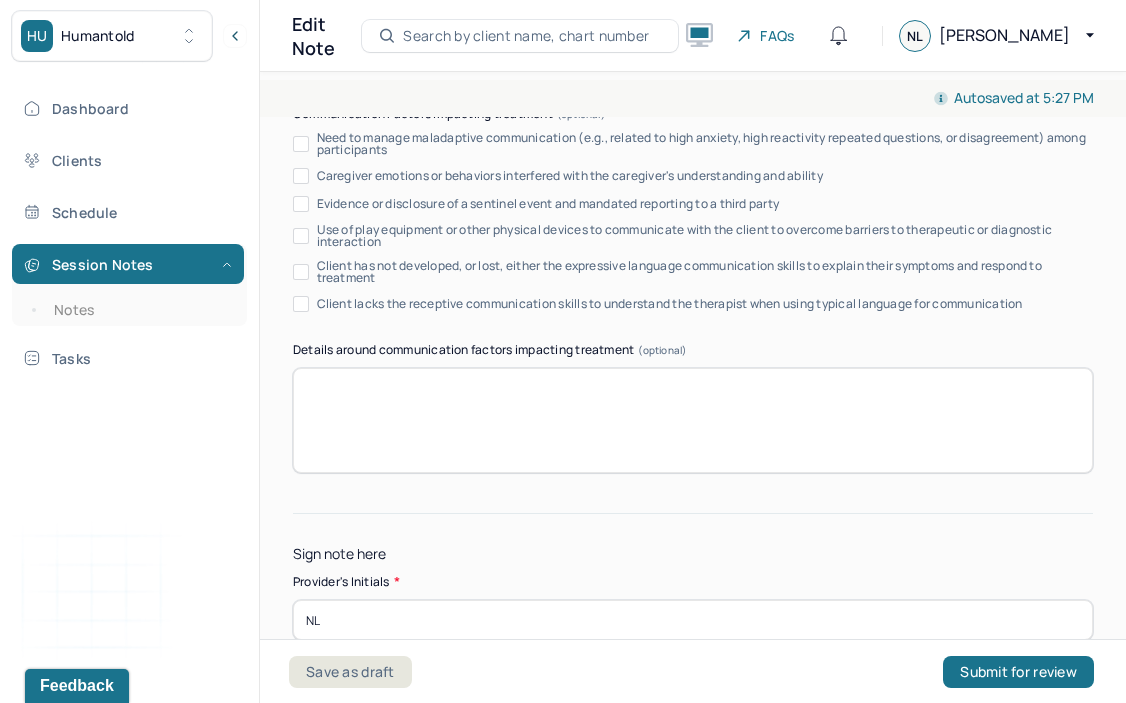 scroll, scrollTop: 4196, scrollLeft: 0, axis: vertical 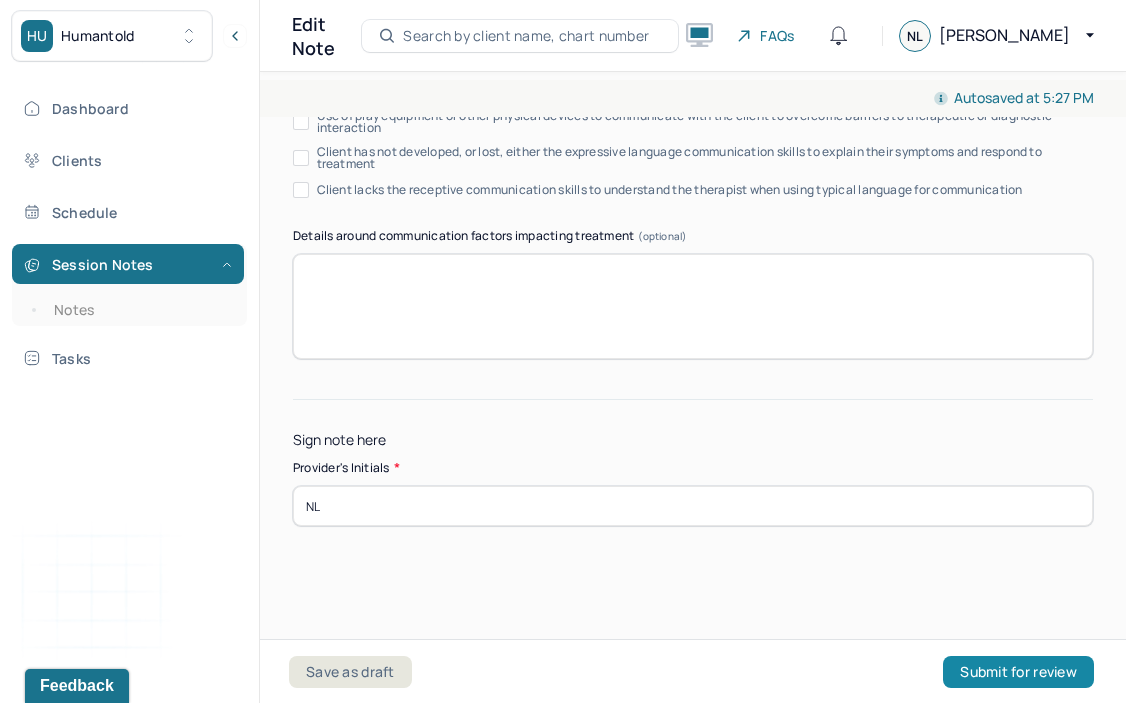 click on "Submit for review" at bounding box center (1018, 672) 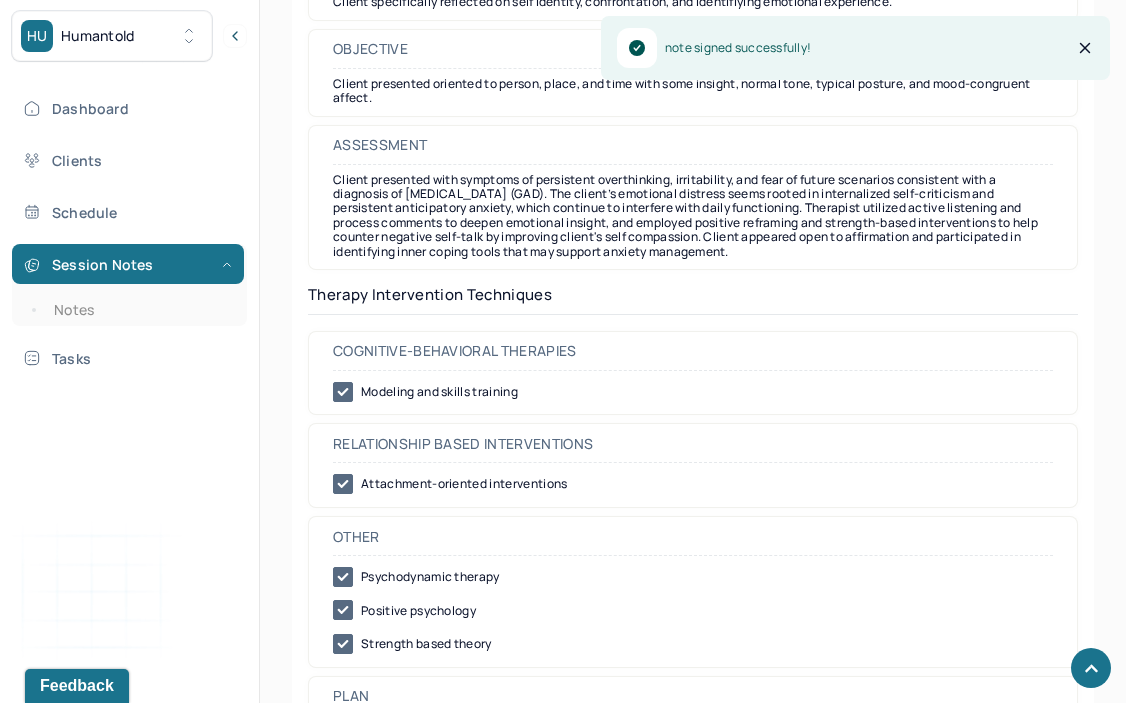 scroll, scrollTop: 1892, scrollLeft: 0, axis: vertical 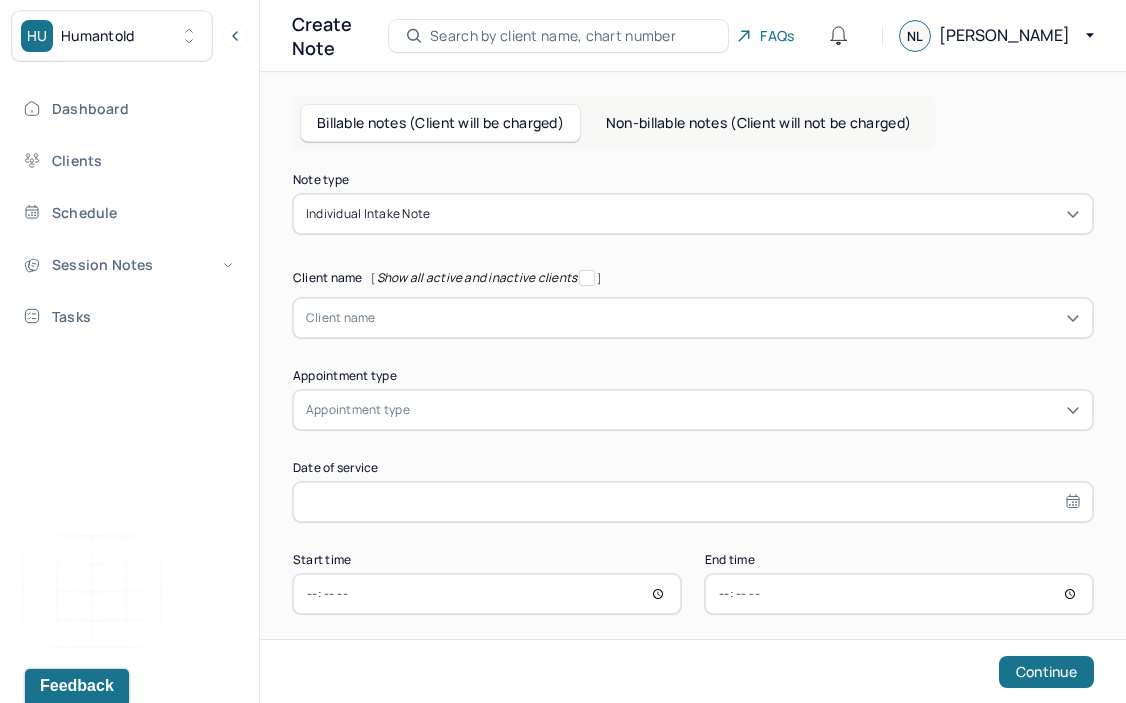 click on "Search by client name, chart number" at bounding box center (553, 36) 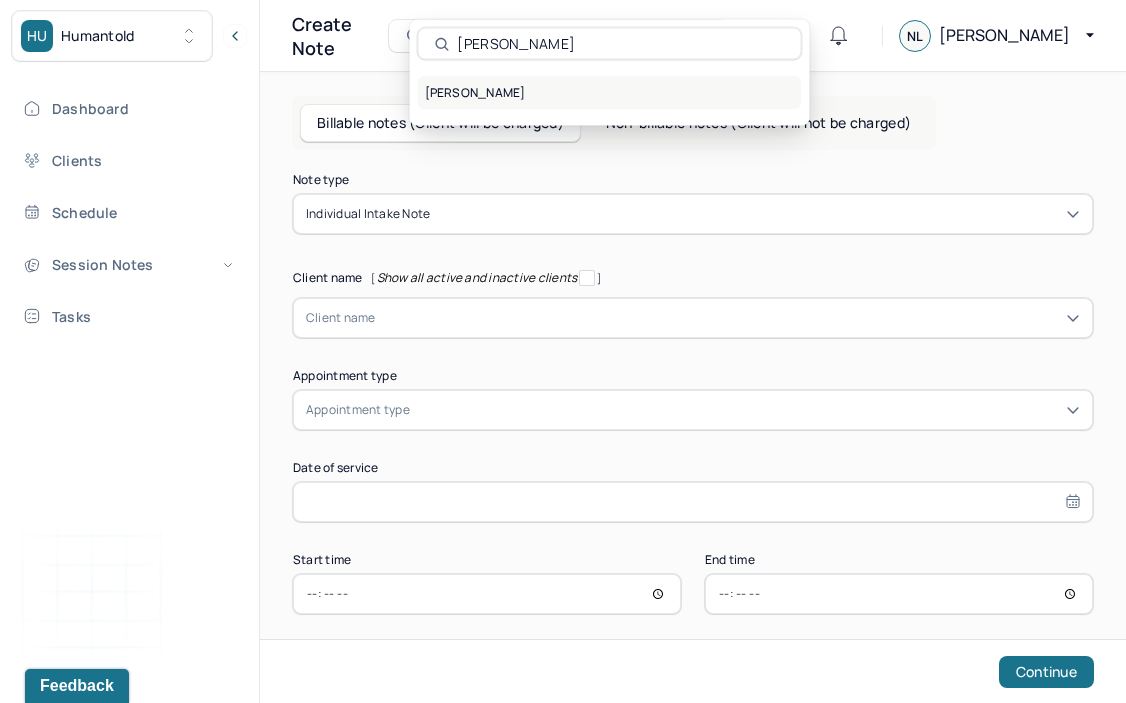 type on "[PERSON_NAME]" 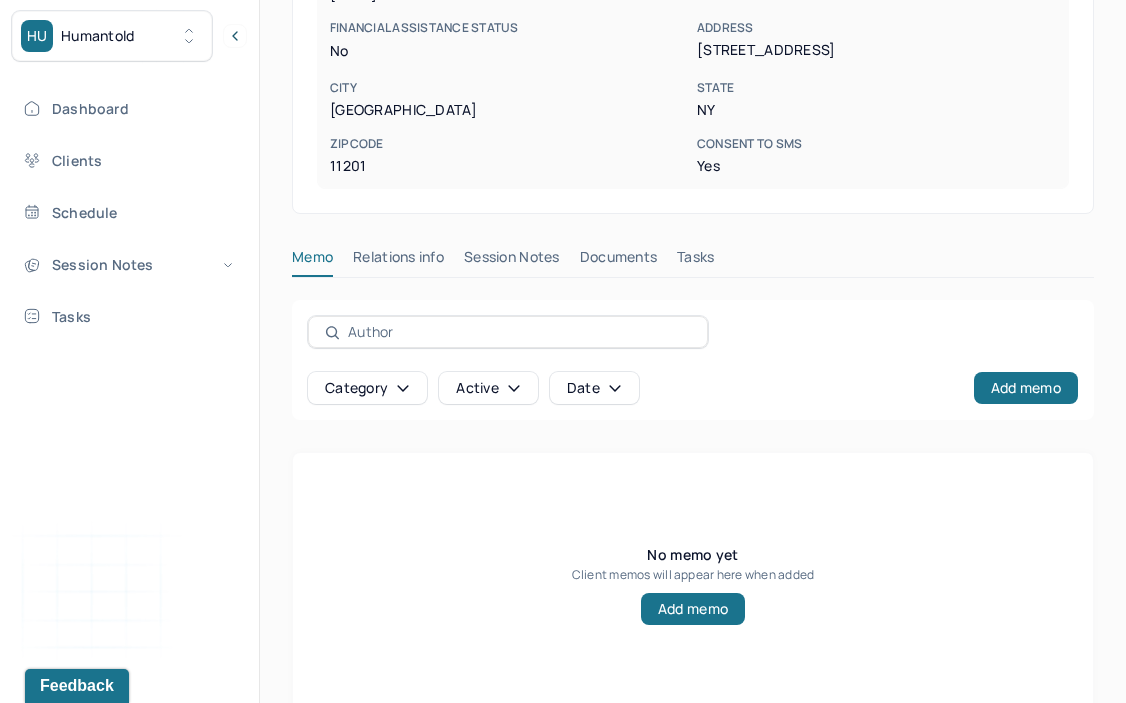 scroll, scrollTop: 578, scrollLeft: 0, axis: vertical 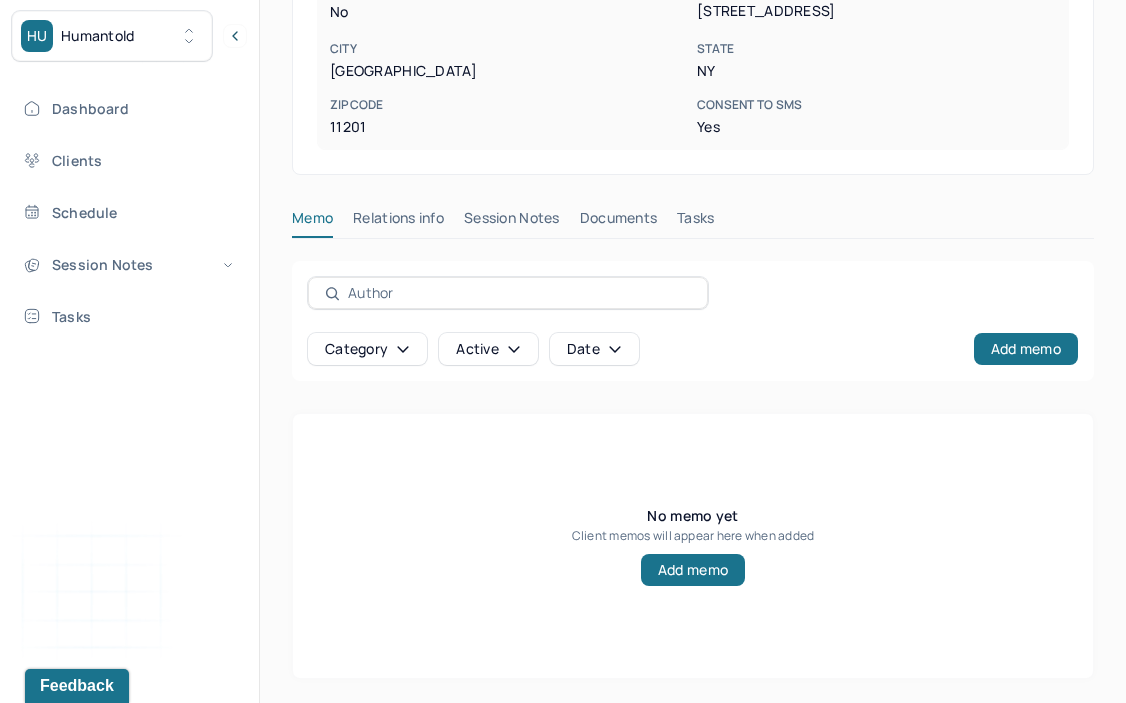 click on "Session Notes" at bounding box center (512, 222) 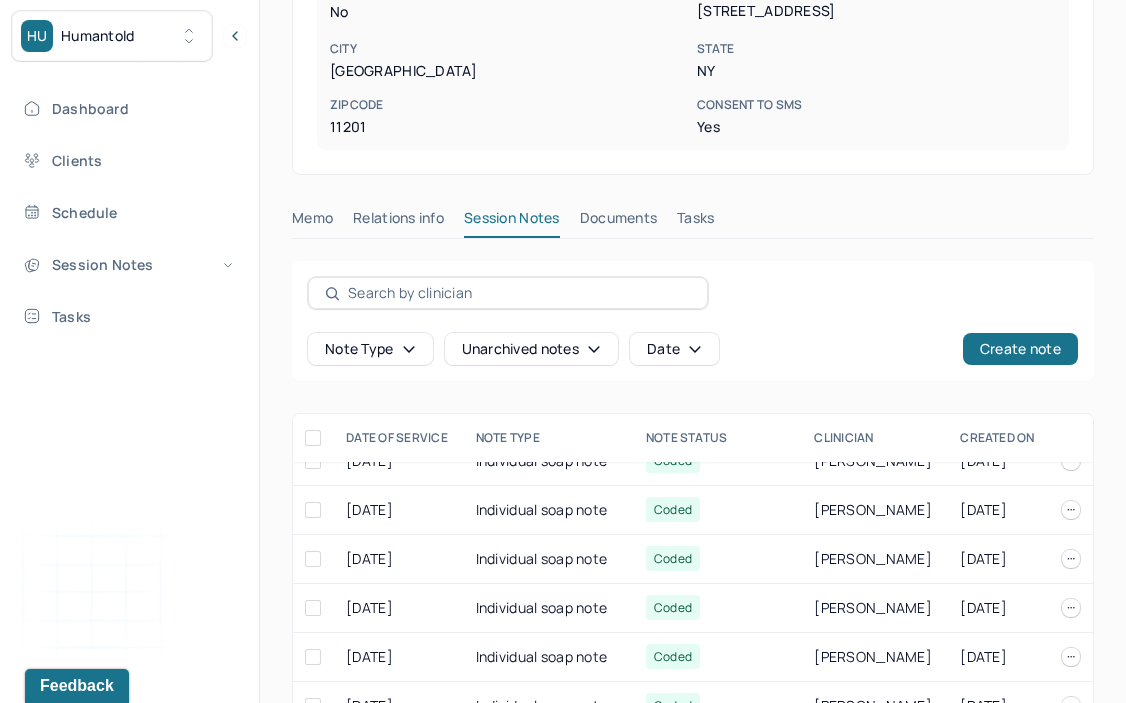scroll, scrollTop: 0, scrollLeft: 0, axis: both 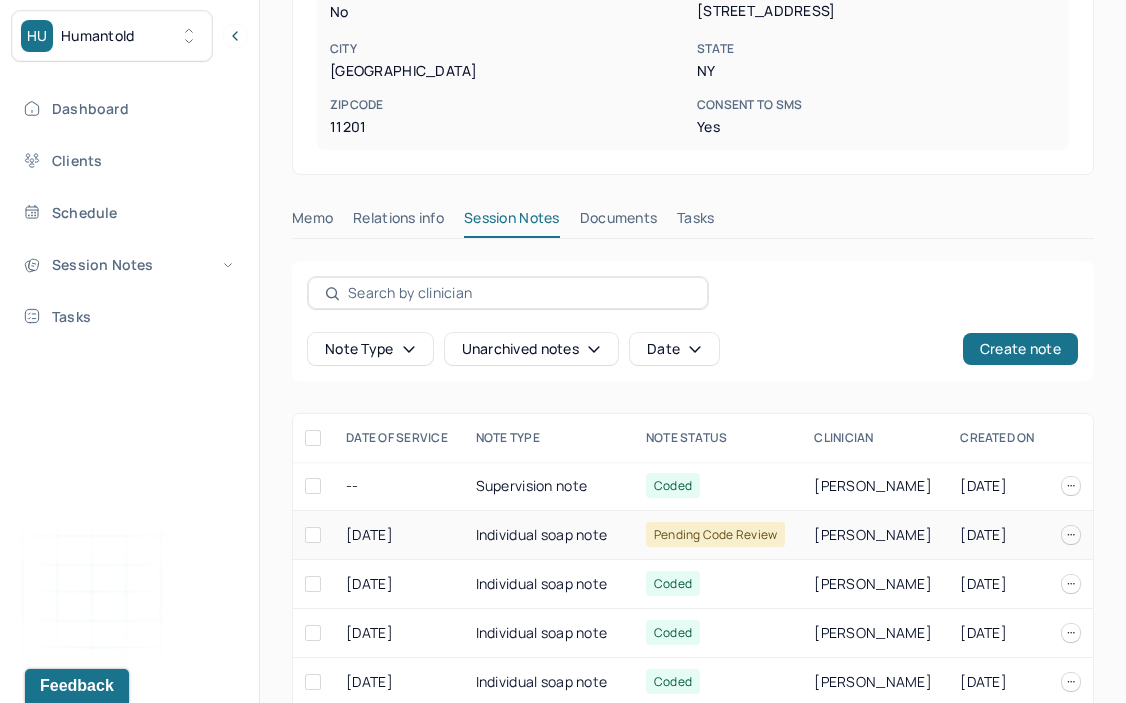 click on "Individual soap note" at bounding box center [549, 535] 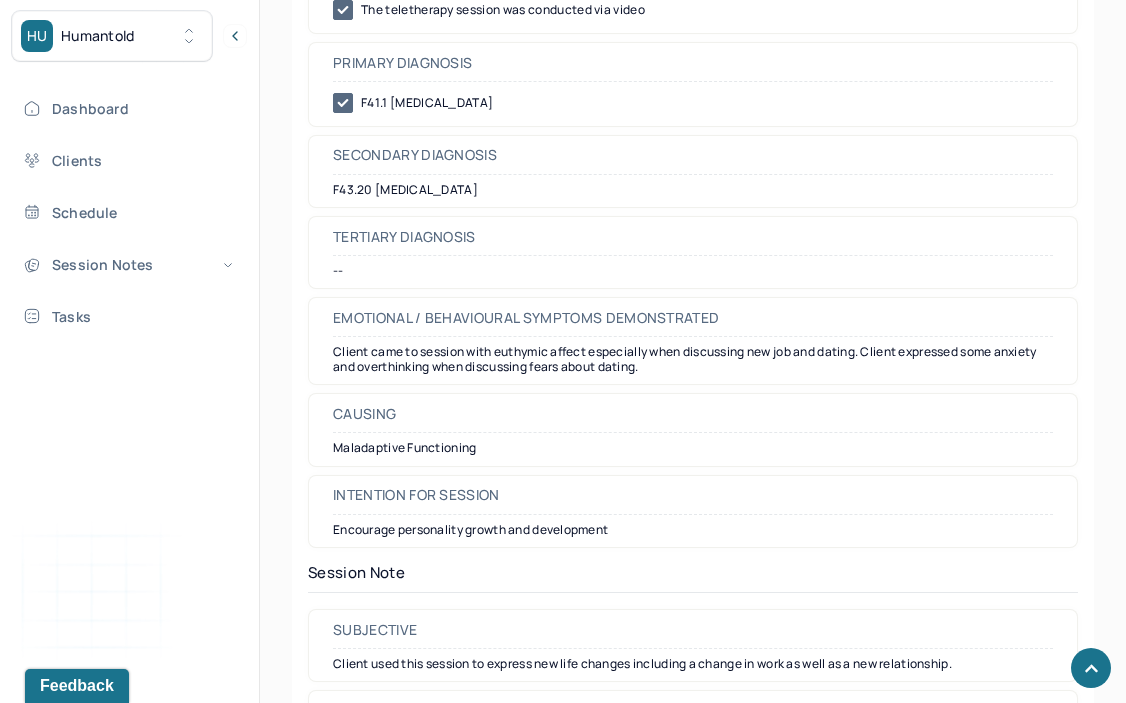 scroll, scrollTop: 1343, scrollLeft: 0, axis: vertical 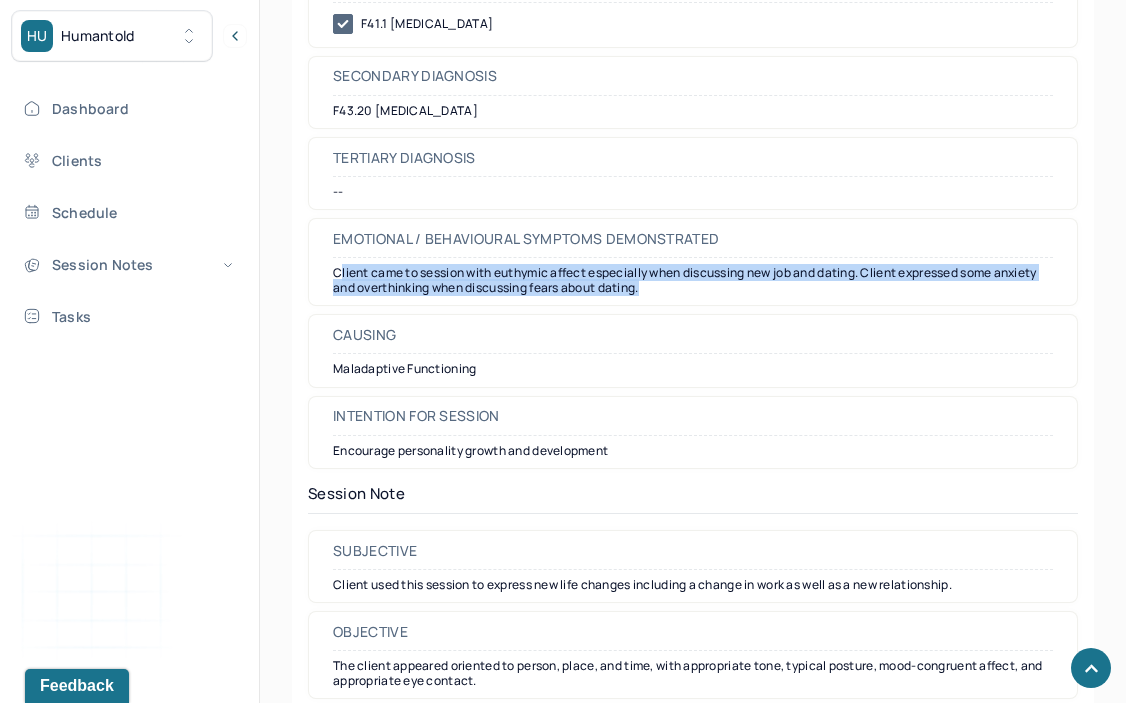 drag, startPoint x: 337, startPoint y: 272, endPoint x: 715, endPoint y: 302, distance: 379.1886 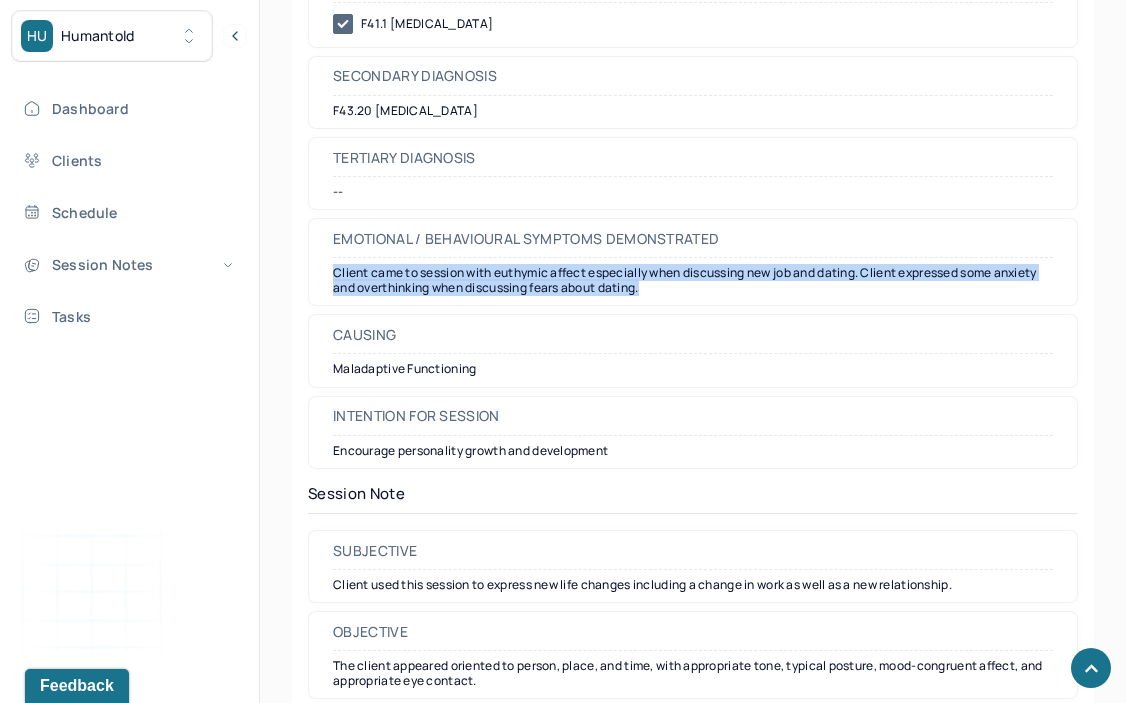 drag, startPoint x: 330, startPoint y: 275, endPoint x: 757, endPoint y: 304, distance: 427.98364 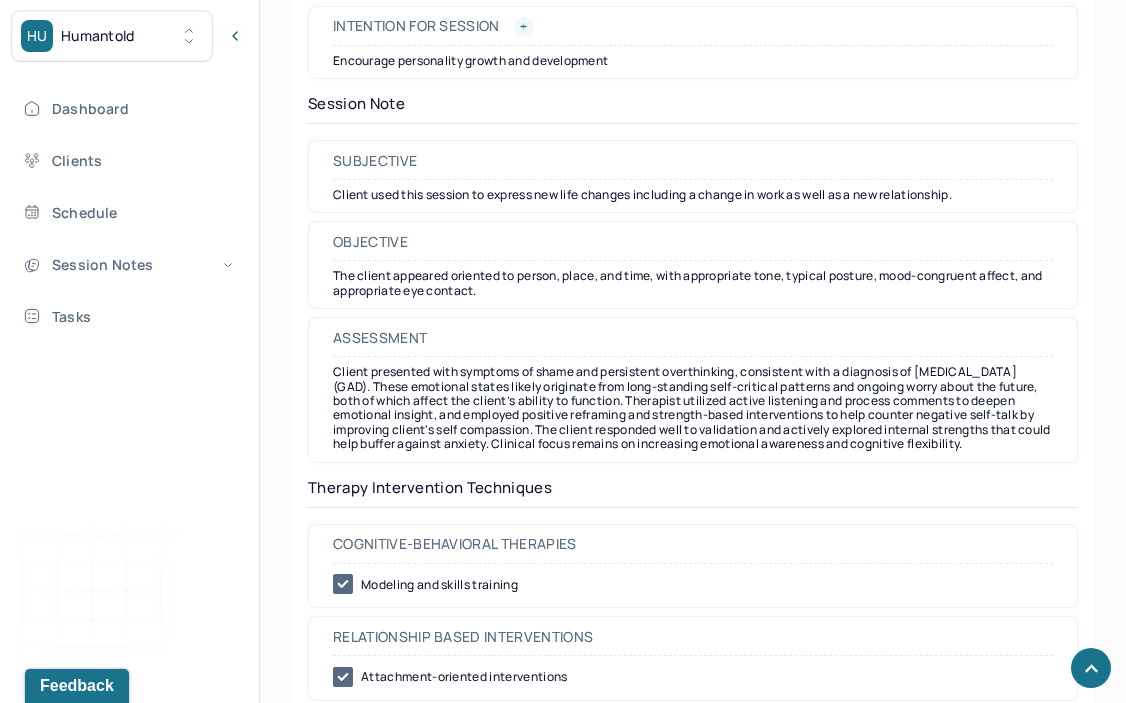 scroll, scrollTop: 1756, scrollLeft: 0, axis: vertical 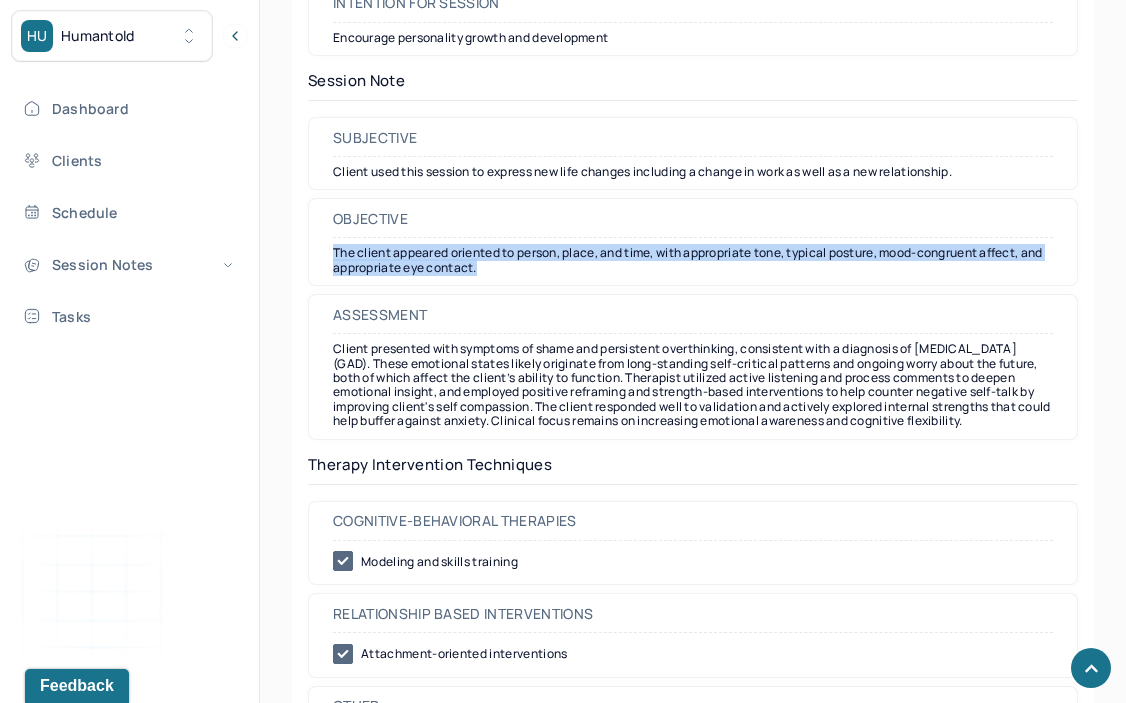drag, startPoint x: 335, startPoint y: 254, endPoint x: 569, endPoint y: 270, distance: 234.54637 